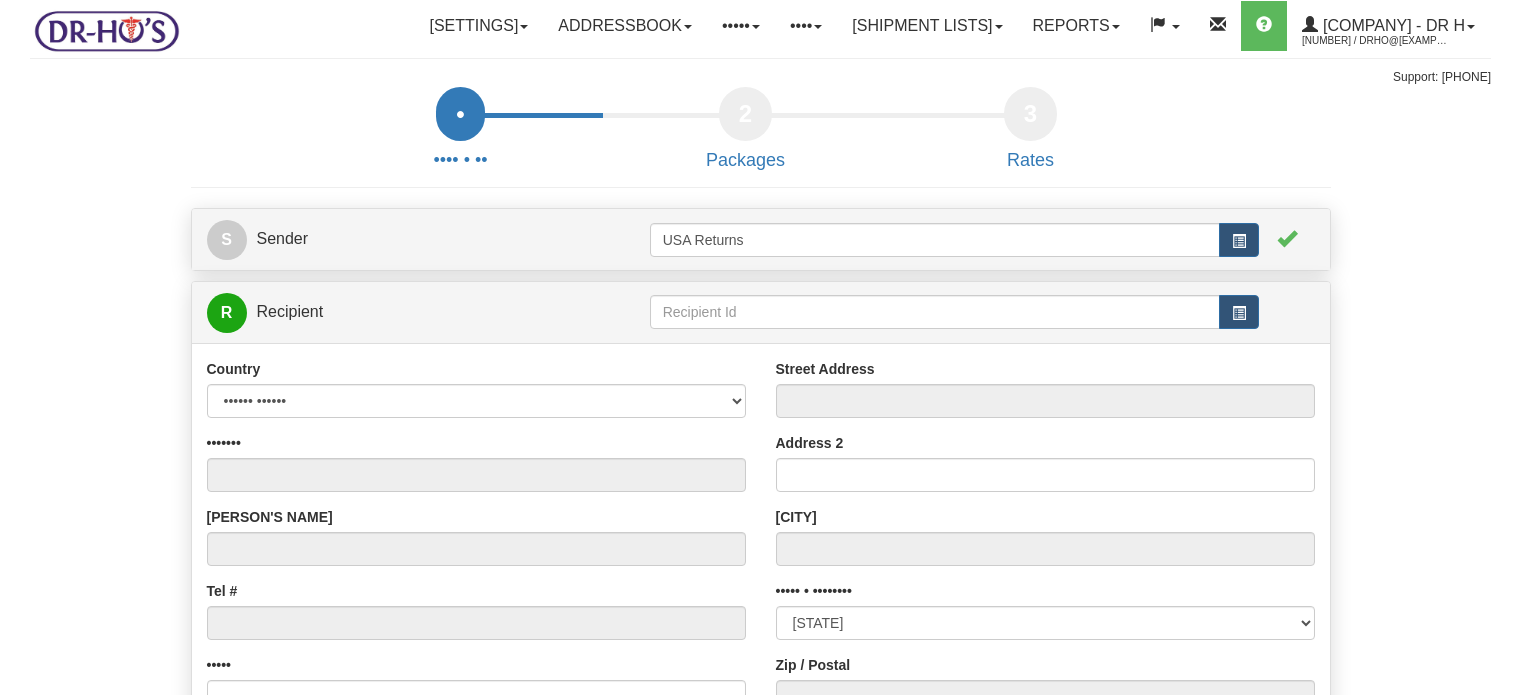 scroll, scrollTop: 0, scrollLeft: 0, axis: both 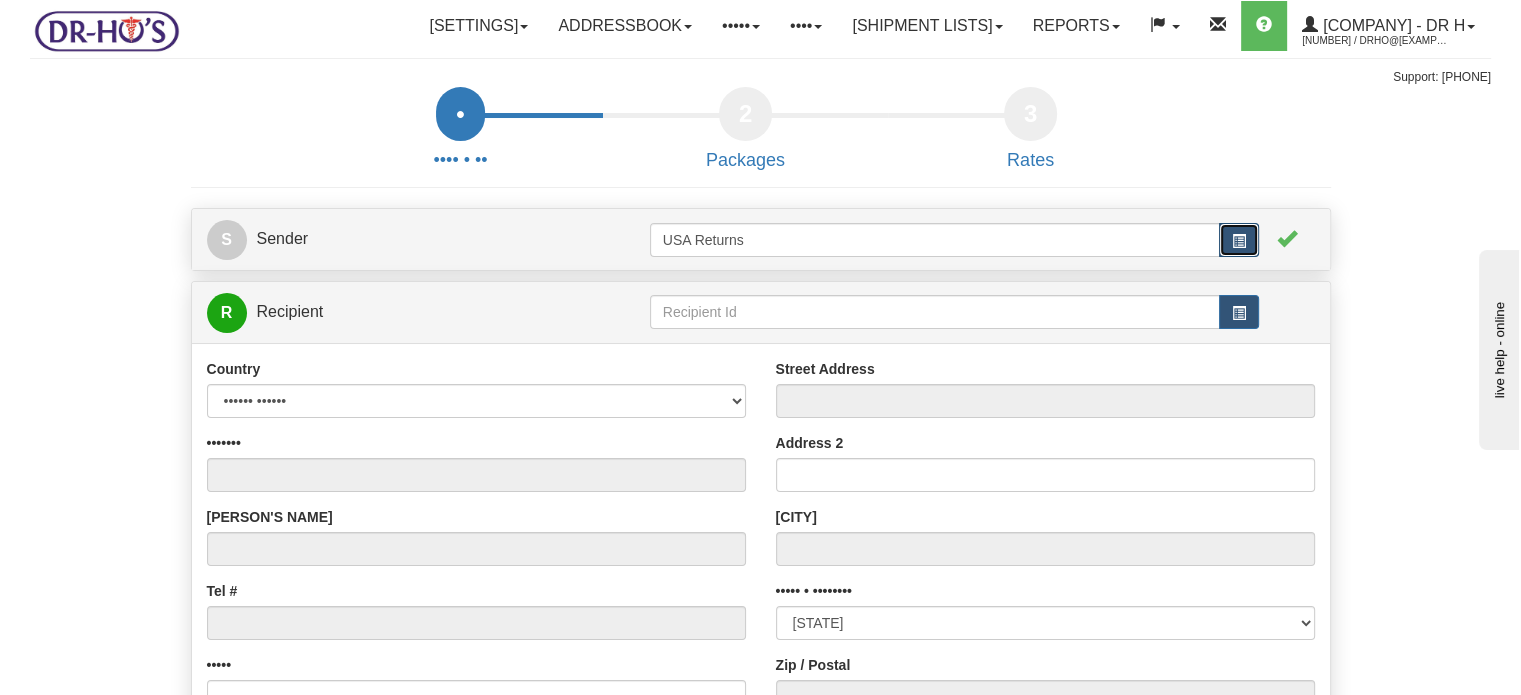 click at bounding box center [1239, 240] 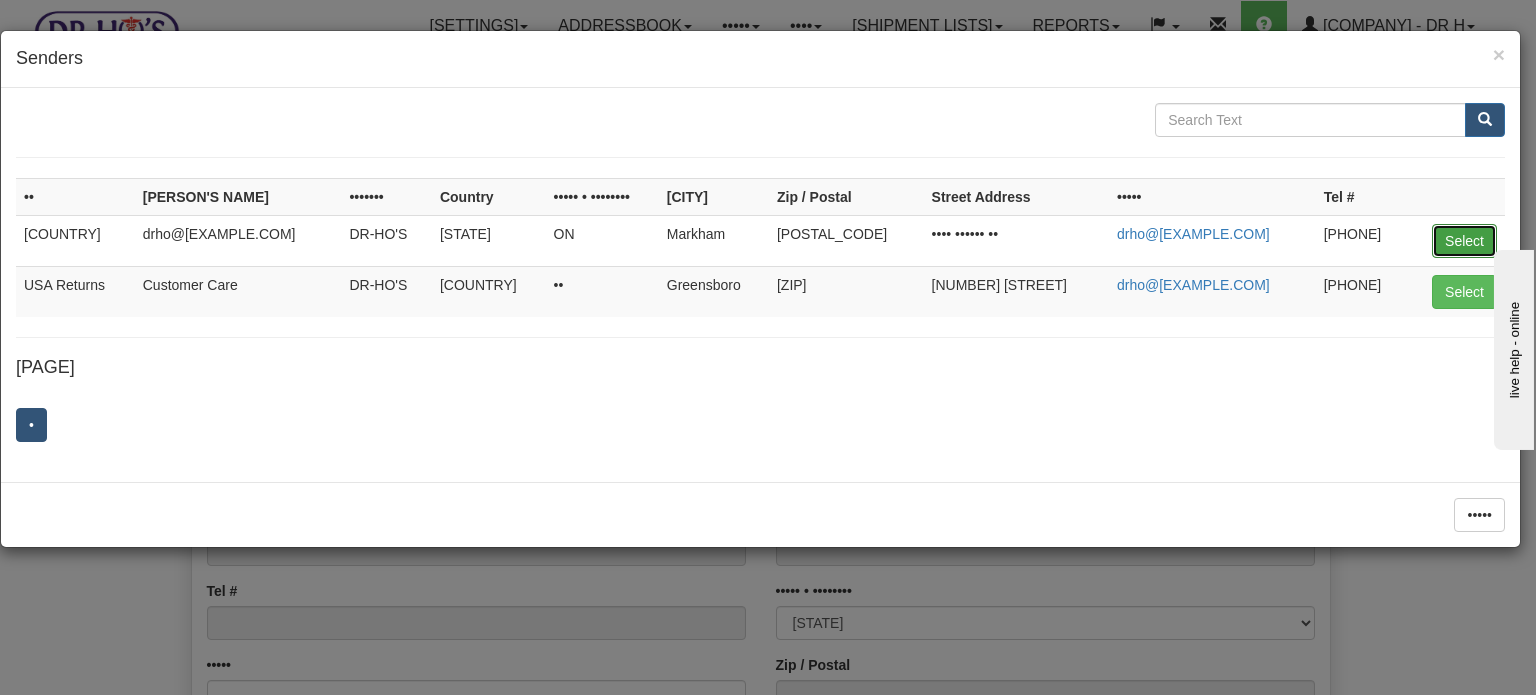click on "Select" at bounding box center (1464, 241) 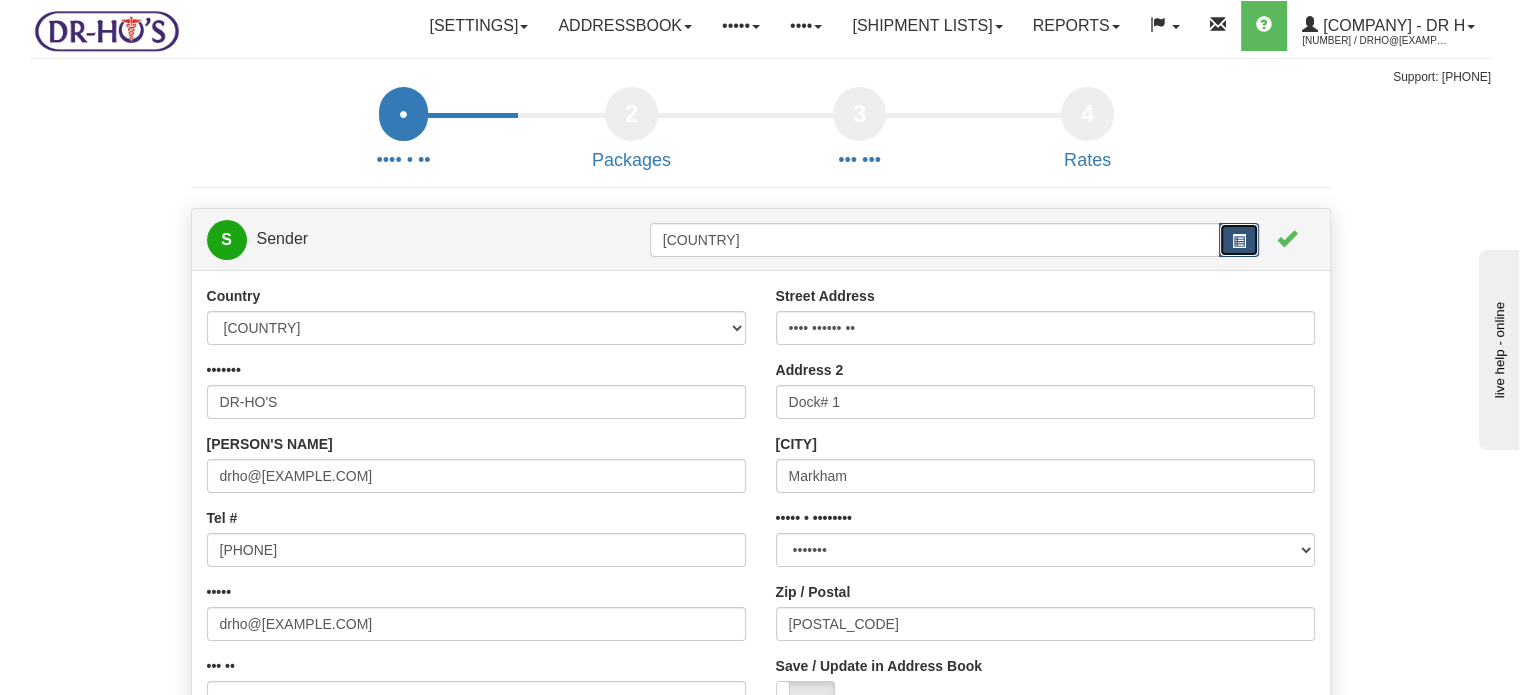 click at bounding box center (1239, 241) 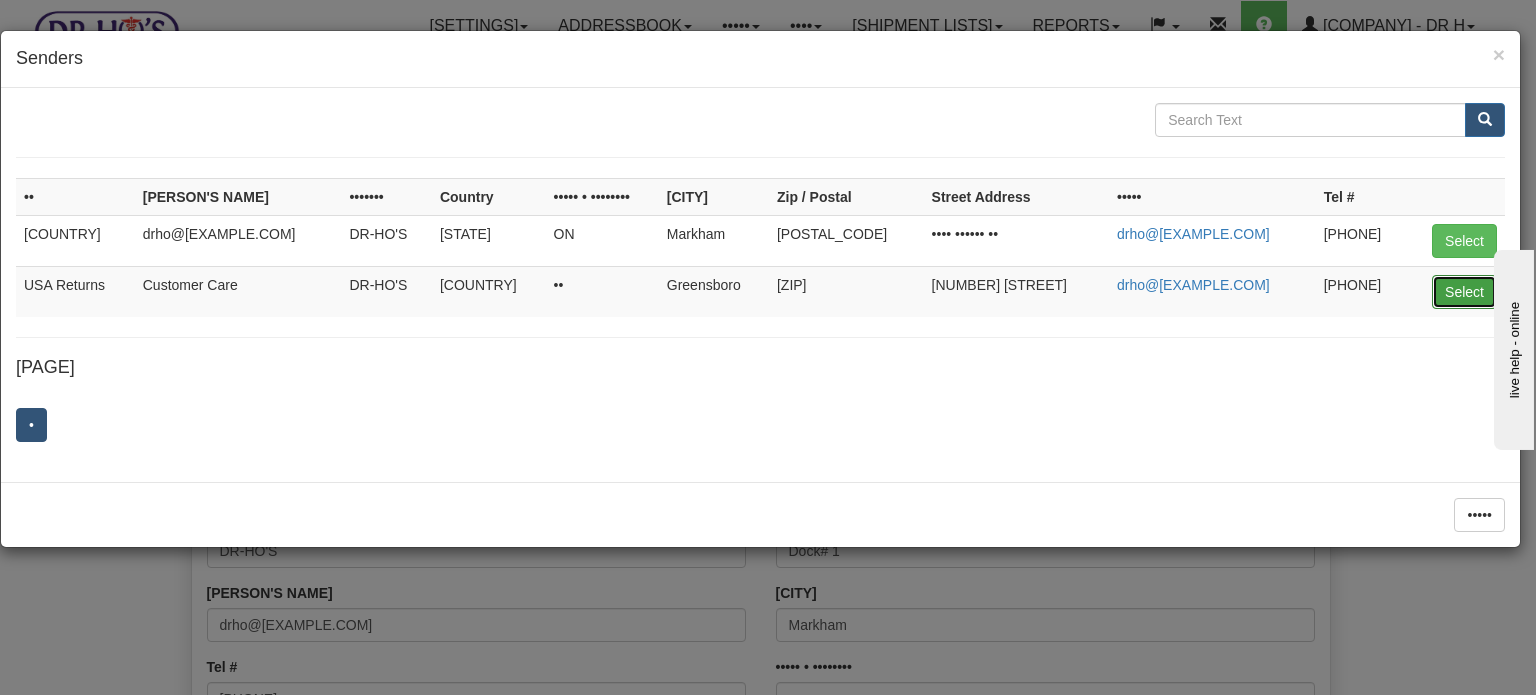 click on "Select" at bounding box center (1464, 241) 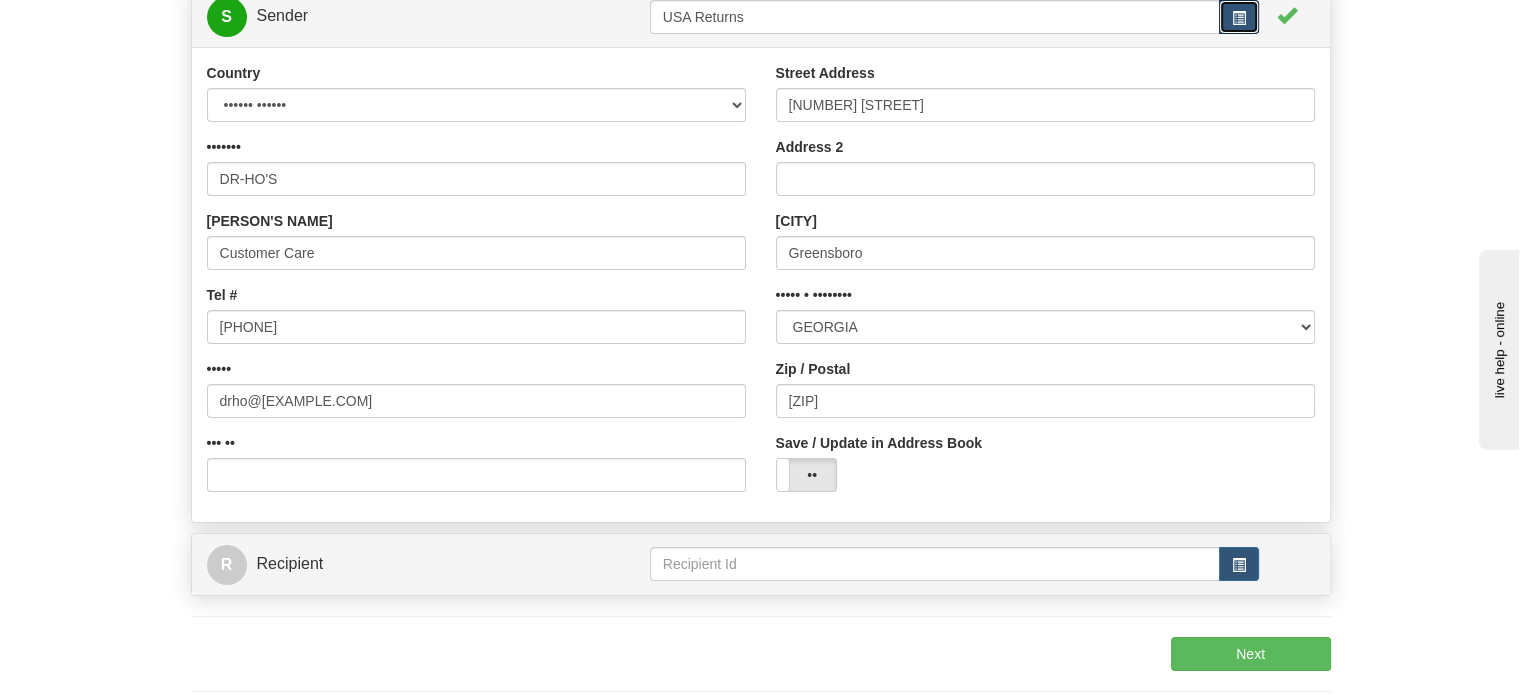 scroll, scrollTop: 300, scrollLeft: 0, axis: vertical 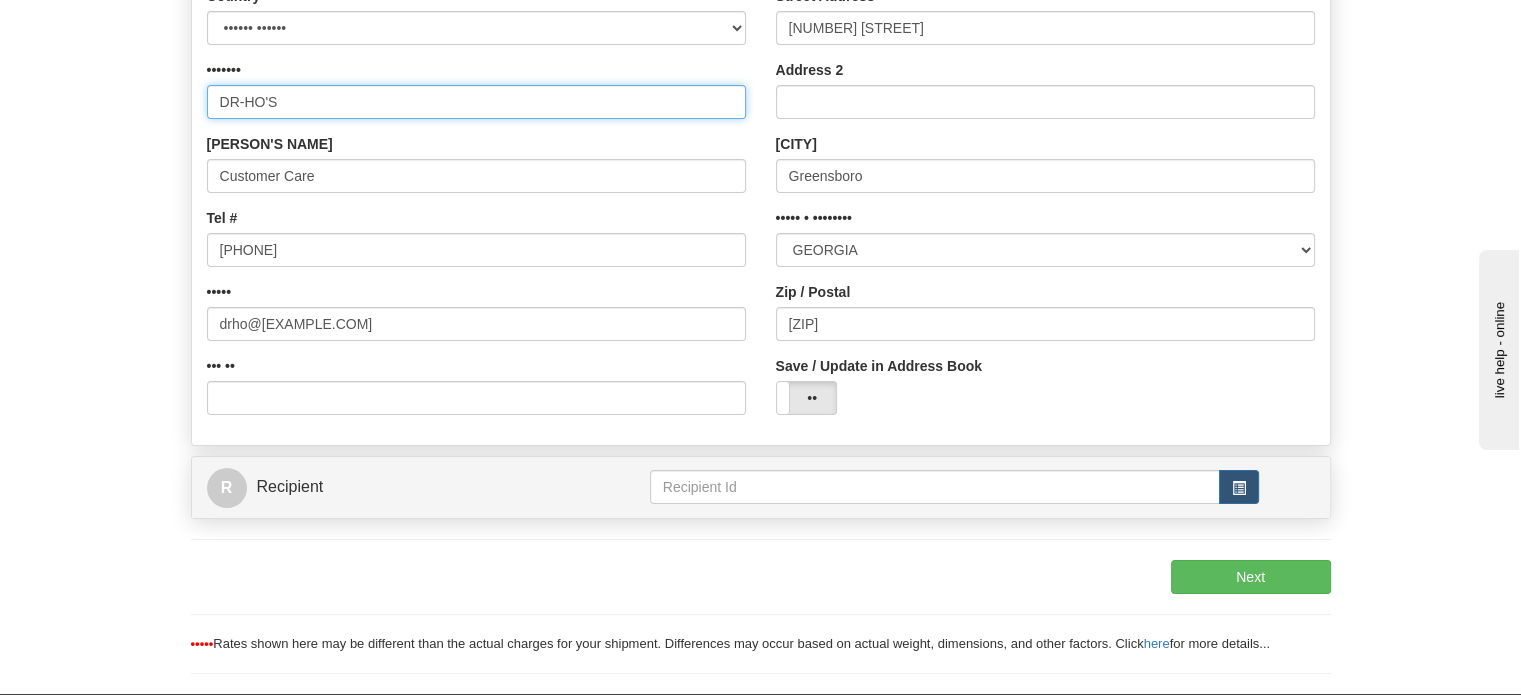 drag, startPoint x: 326, startPoint y: 144, endPoint x: 0, endPoint y: 123, distance: 326.6757 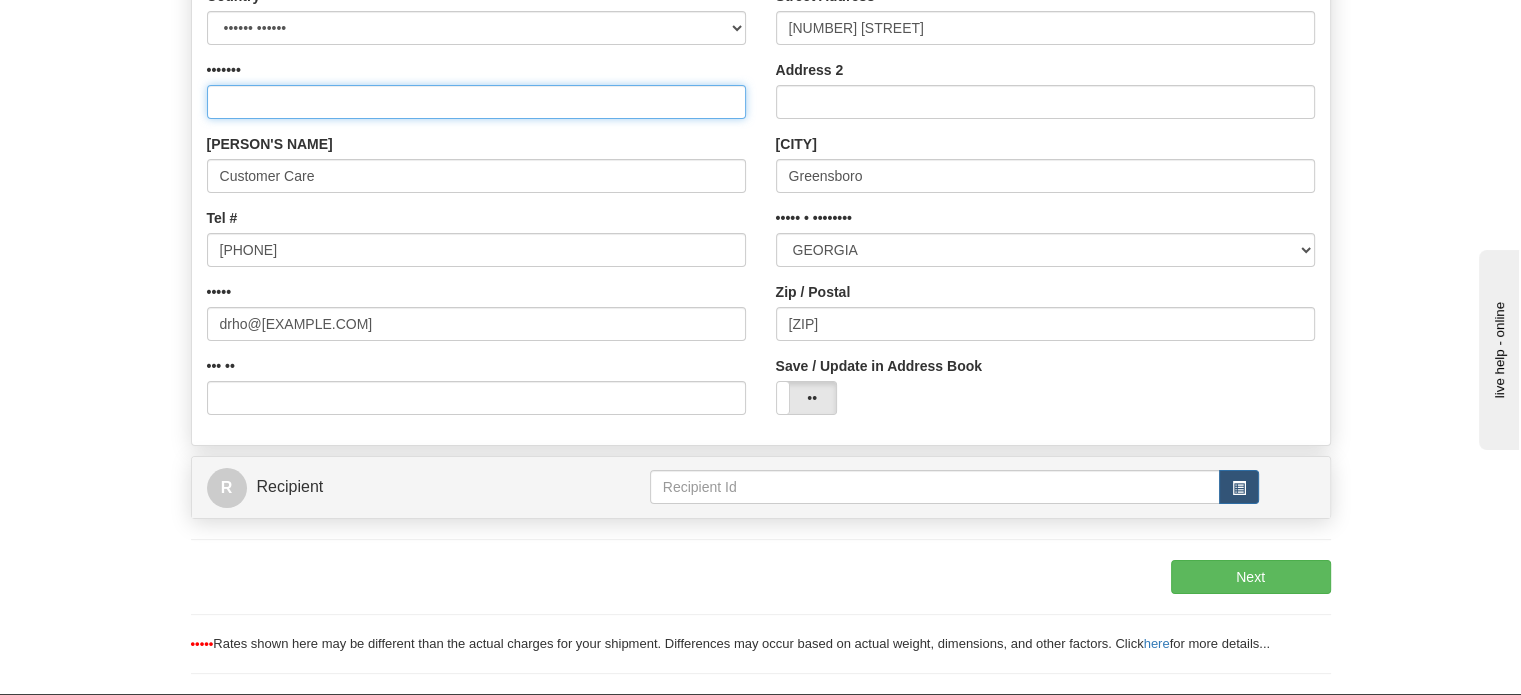 type 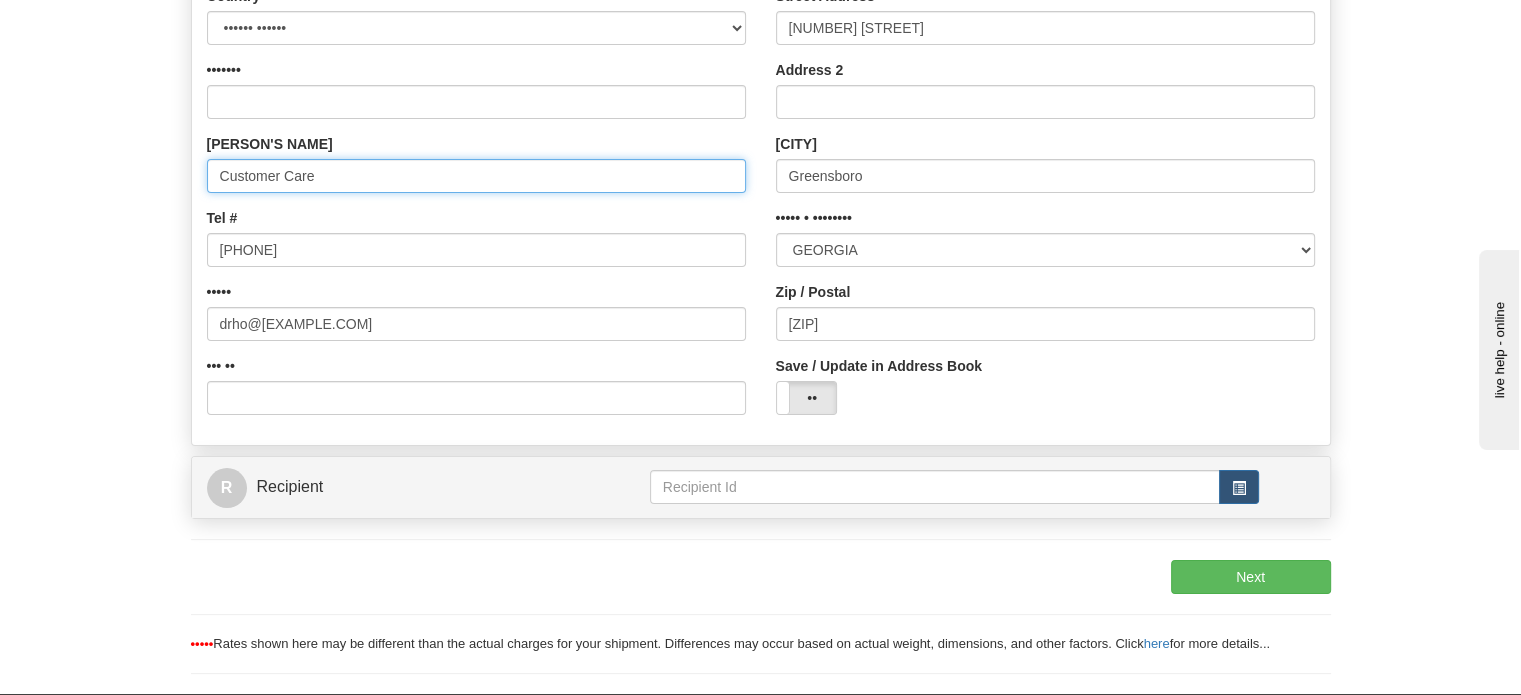 drag, startPoint x: 66, startPoint y: 212, endPoint x: 0, endPoint y: 212, distance: 66 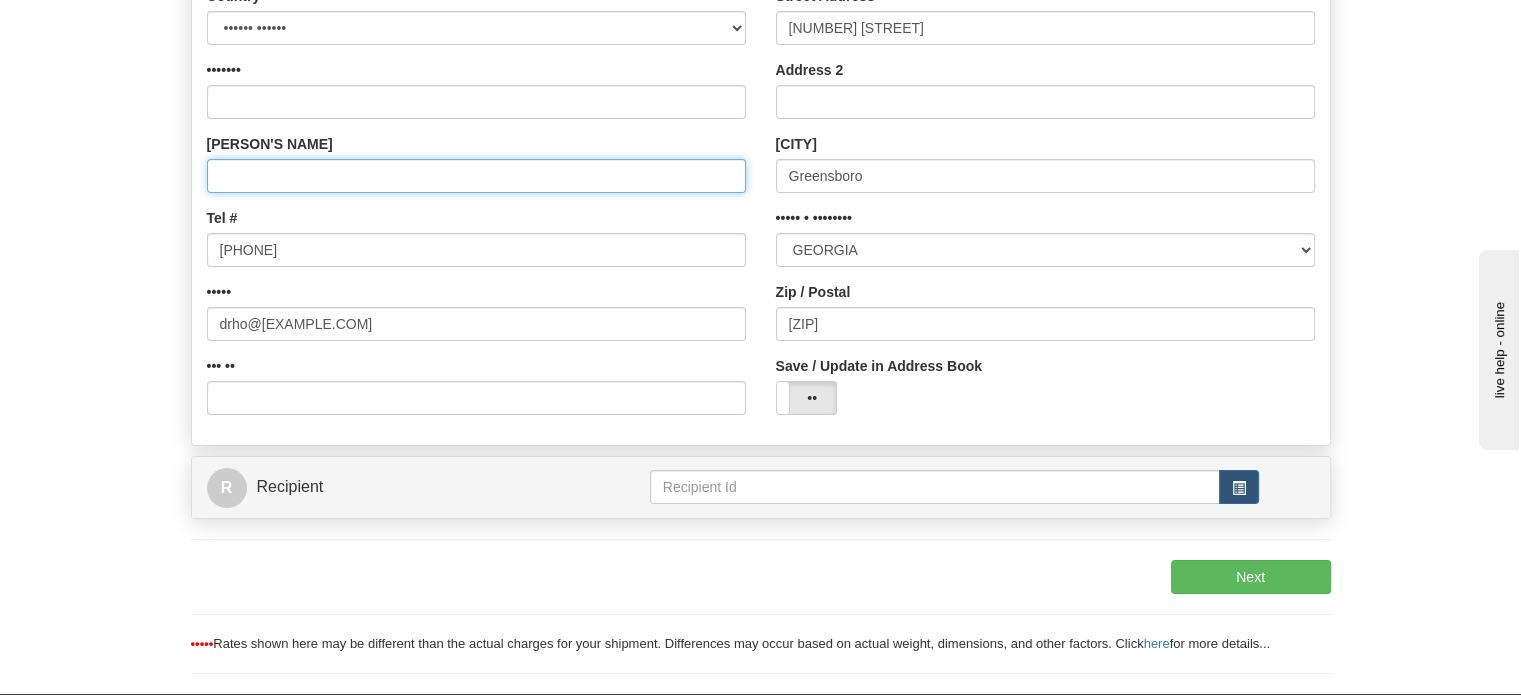 type 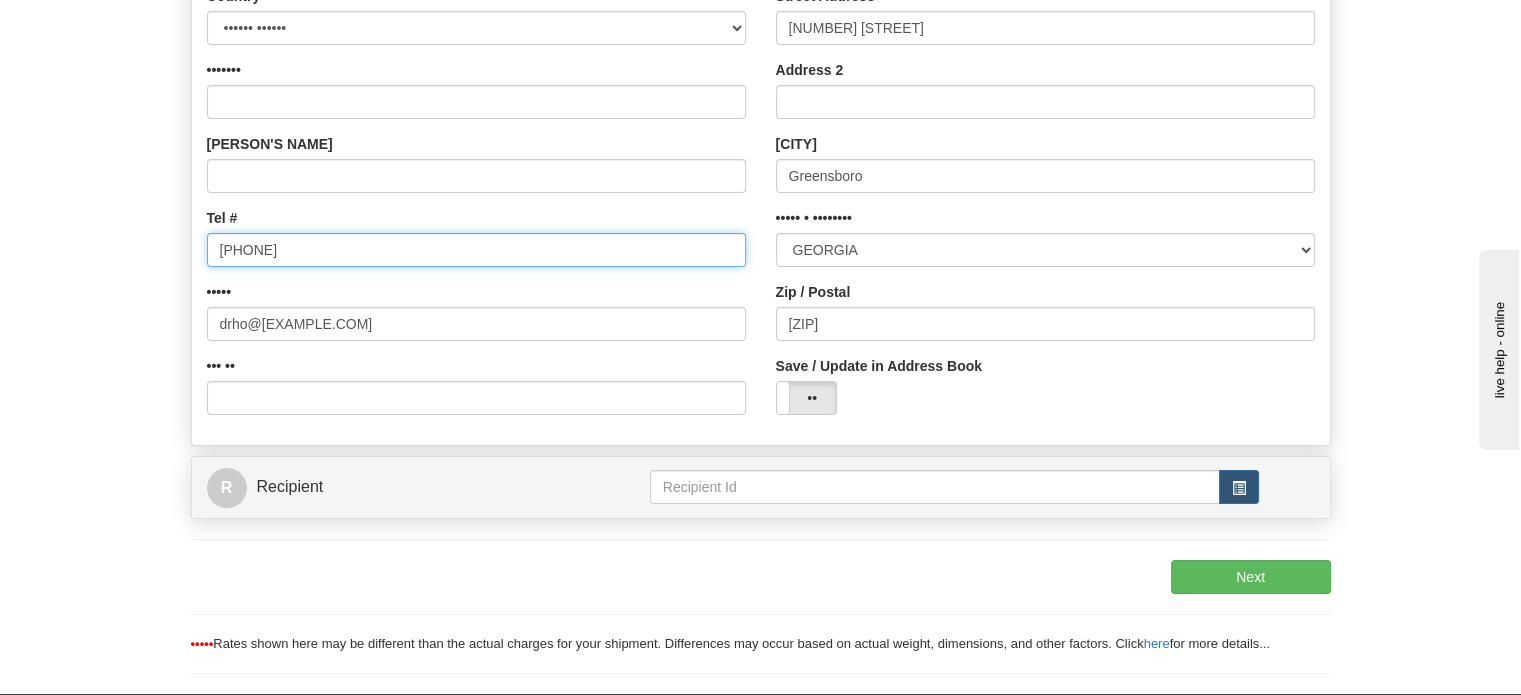 drag, startPoint x: 317, startPoint y: 299, endPoint x: 98, endPoint y: 299, distance: 219 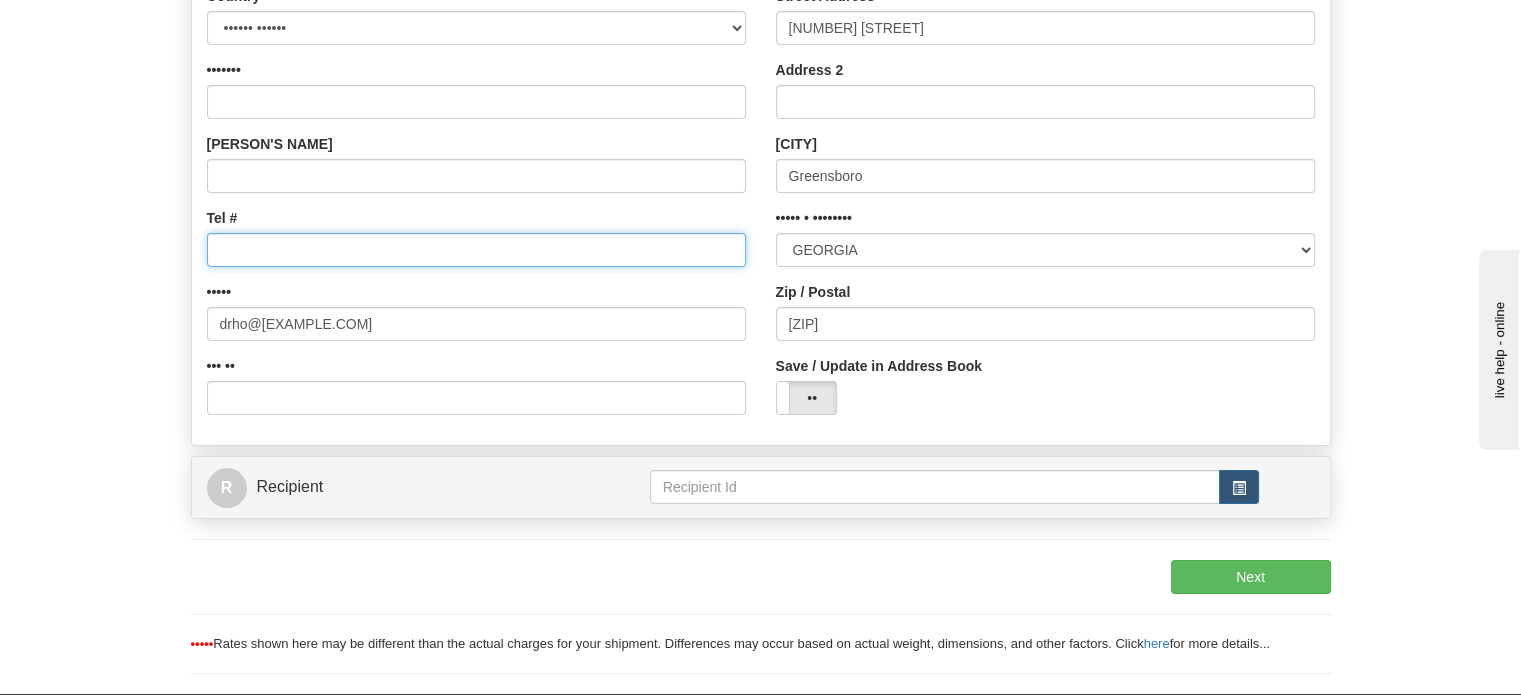 type 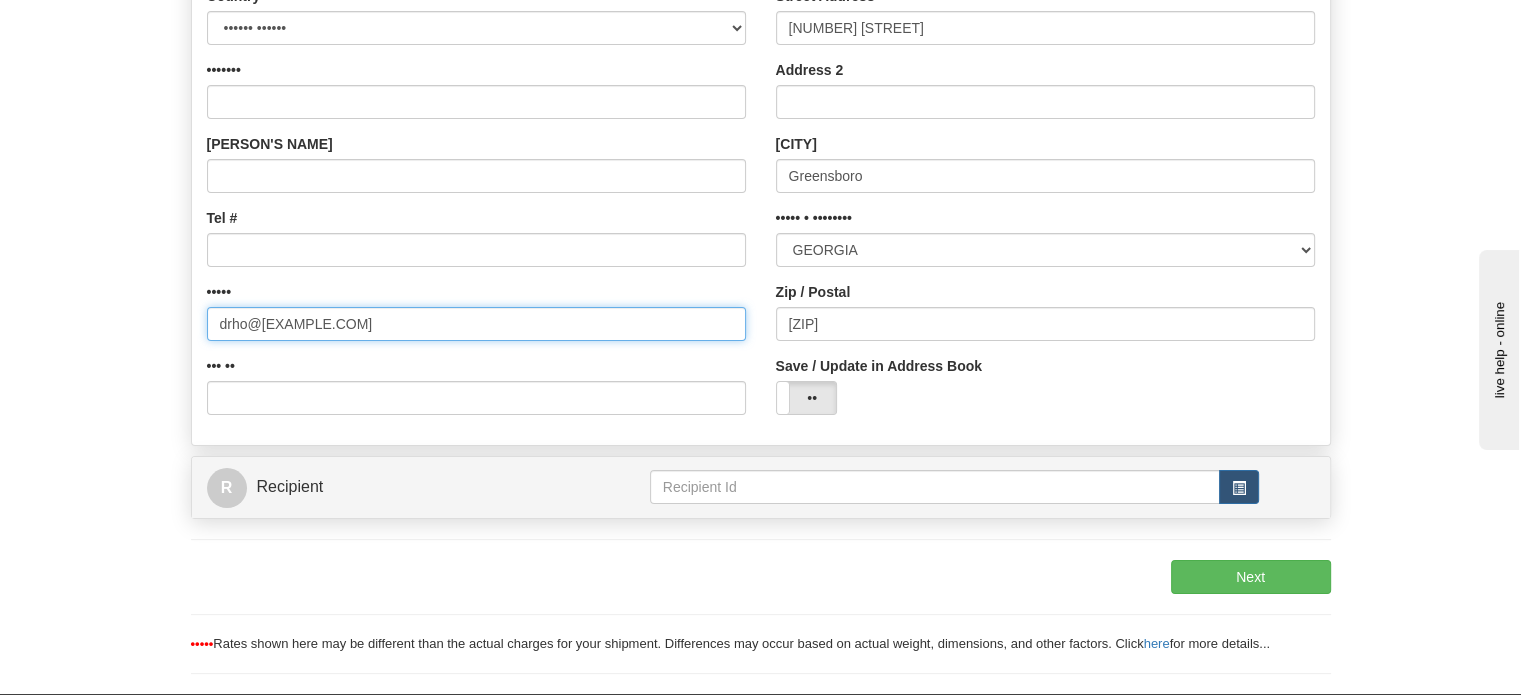 drag, startPoint x: 404, startPoint y: 376, endPoint x: 168, endPoint y: 363, distance: 236.35777 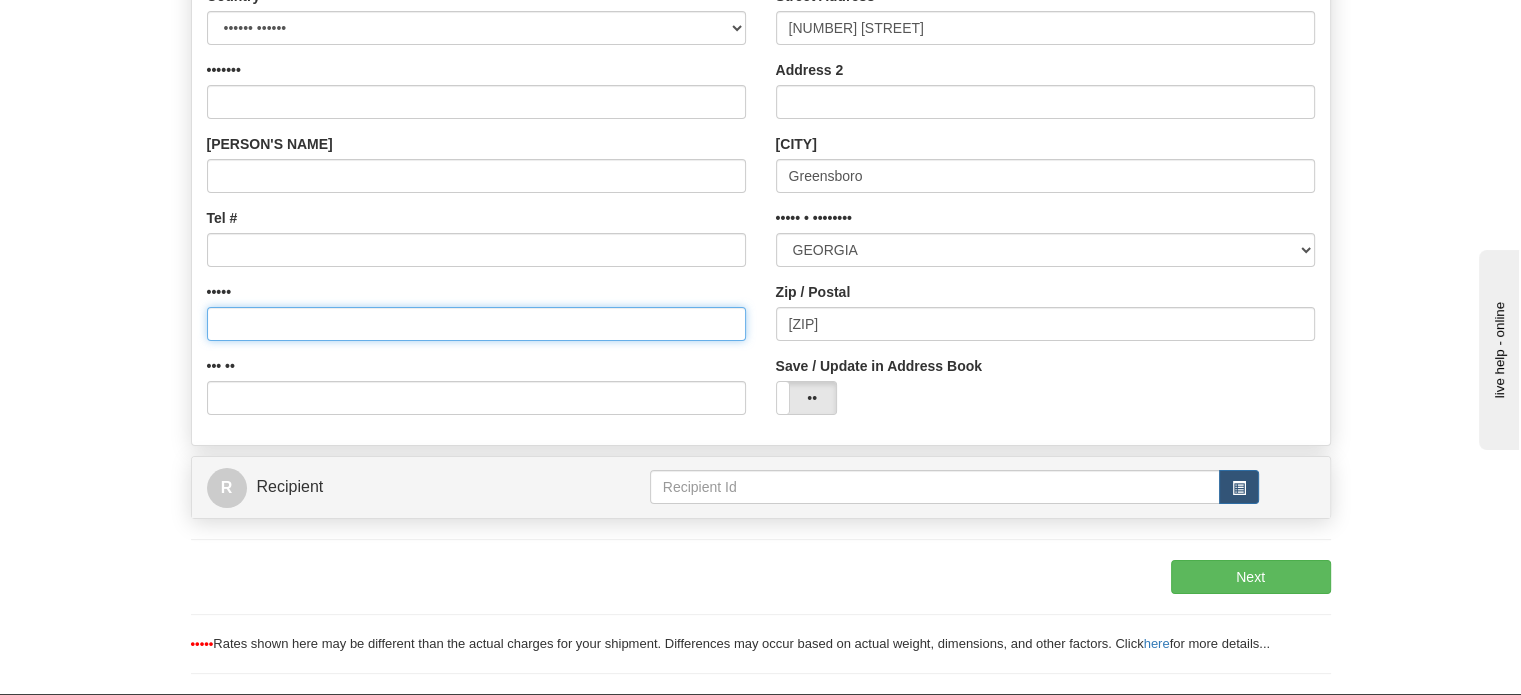 type 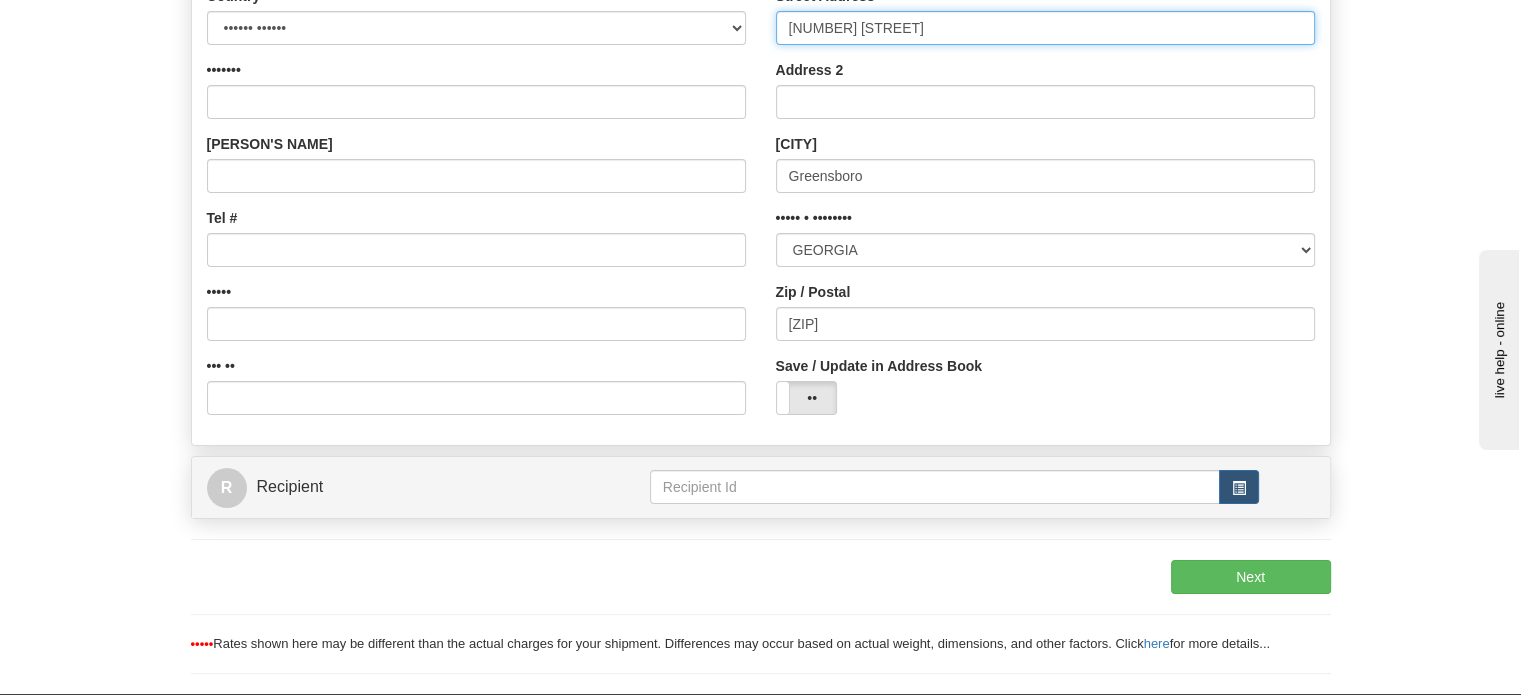 drag, startPoint x: 928, startPoint y: 75, endPoint x: 661, endPoint y: 95, distance: 267.74802 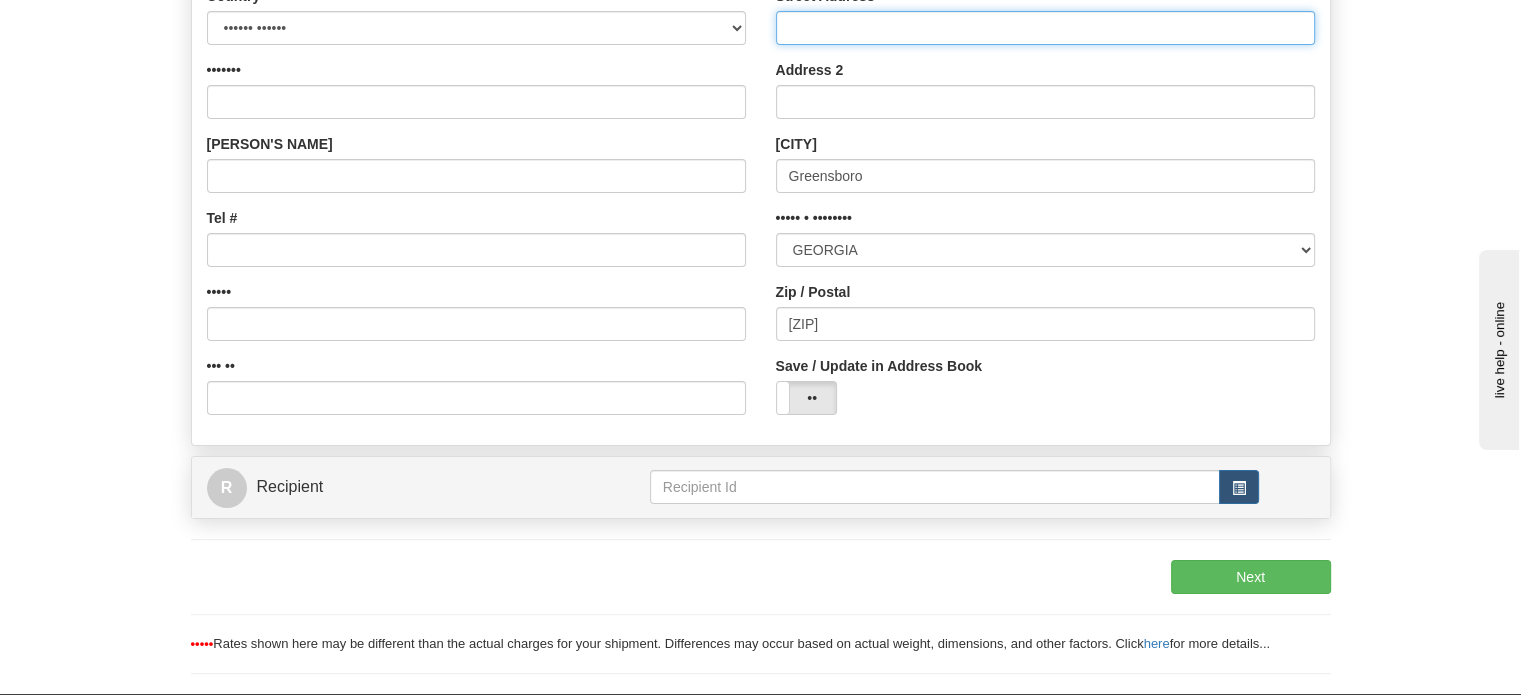type 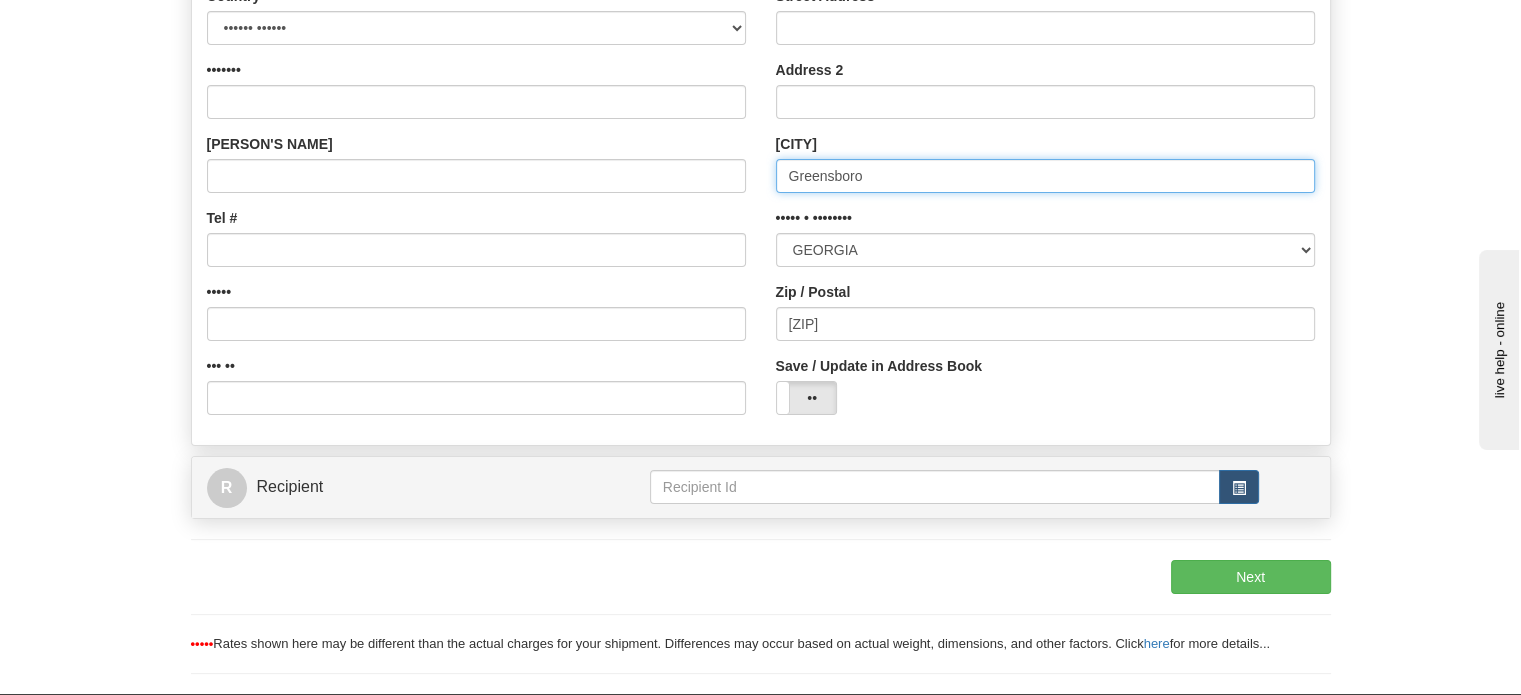 drag, startPoint x: 928, startPoint y: 215, endPoint x: 576, endPoint y: 219, distance: 352.02274 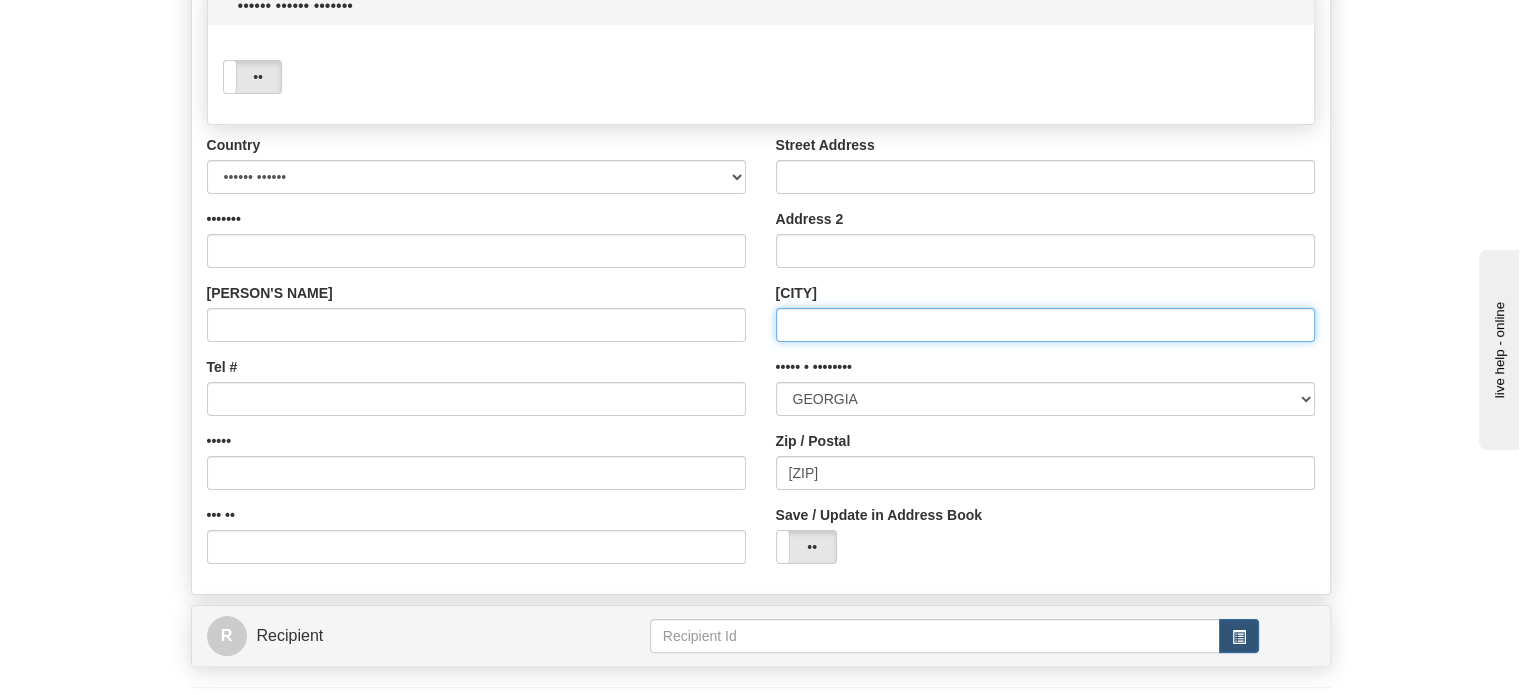 type 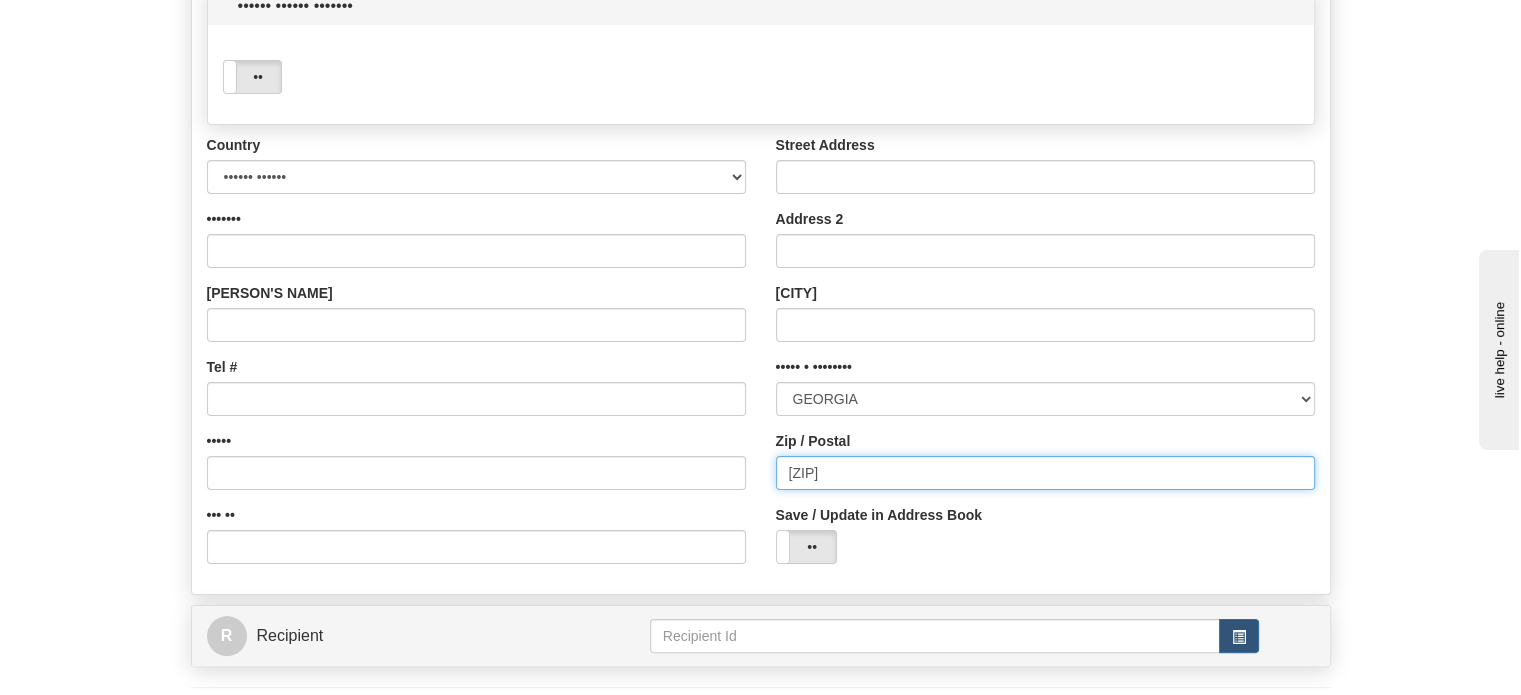 drag, startPoint x: 840, startPoint y: 509, endPoint x: 399, endPoint y: 487, distance: 441.5484 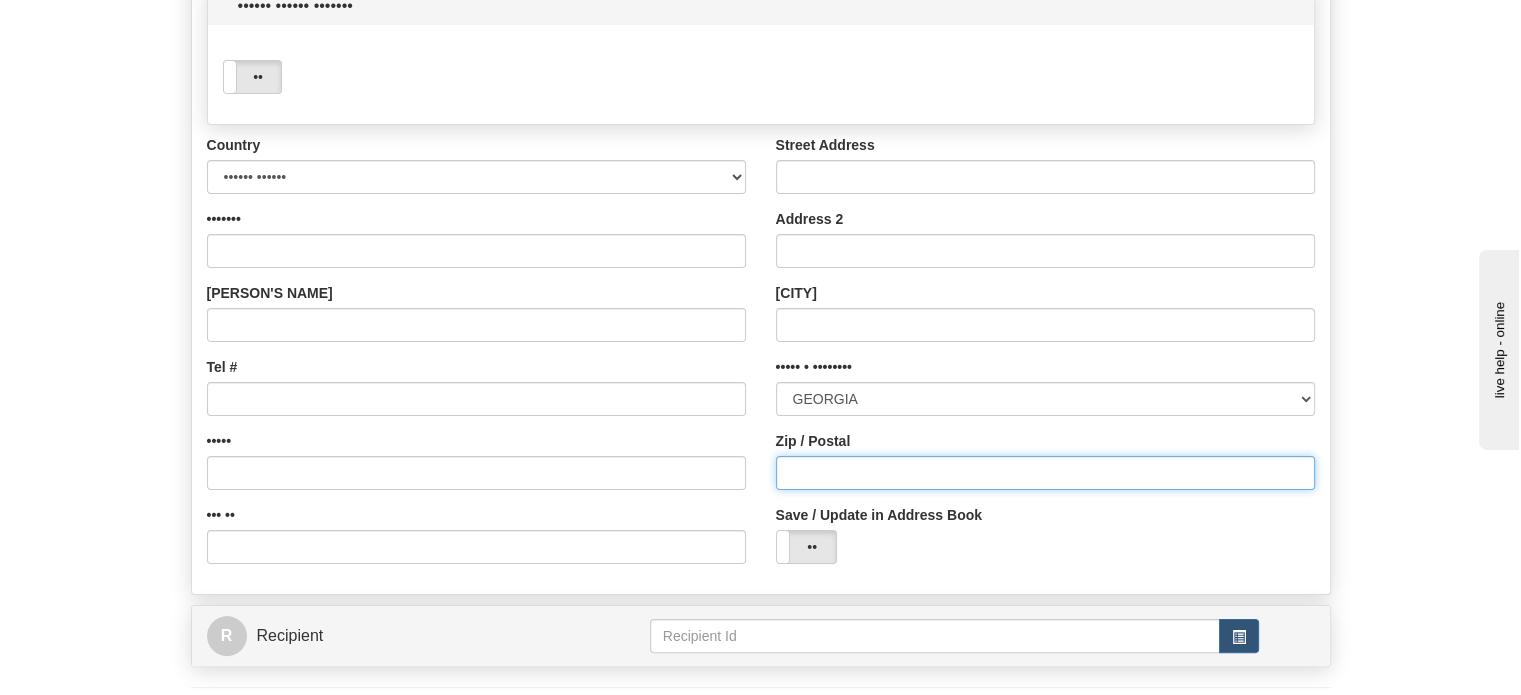 type 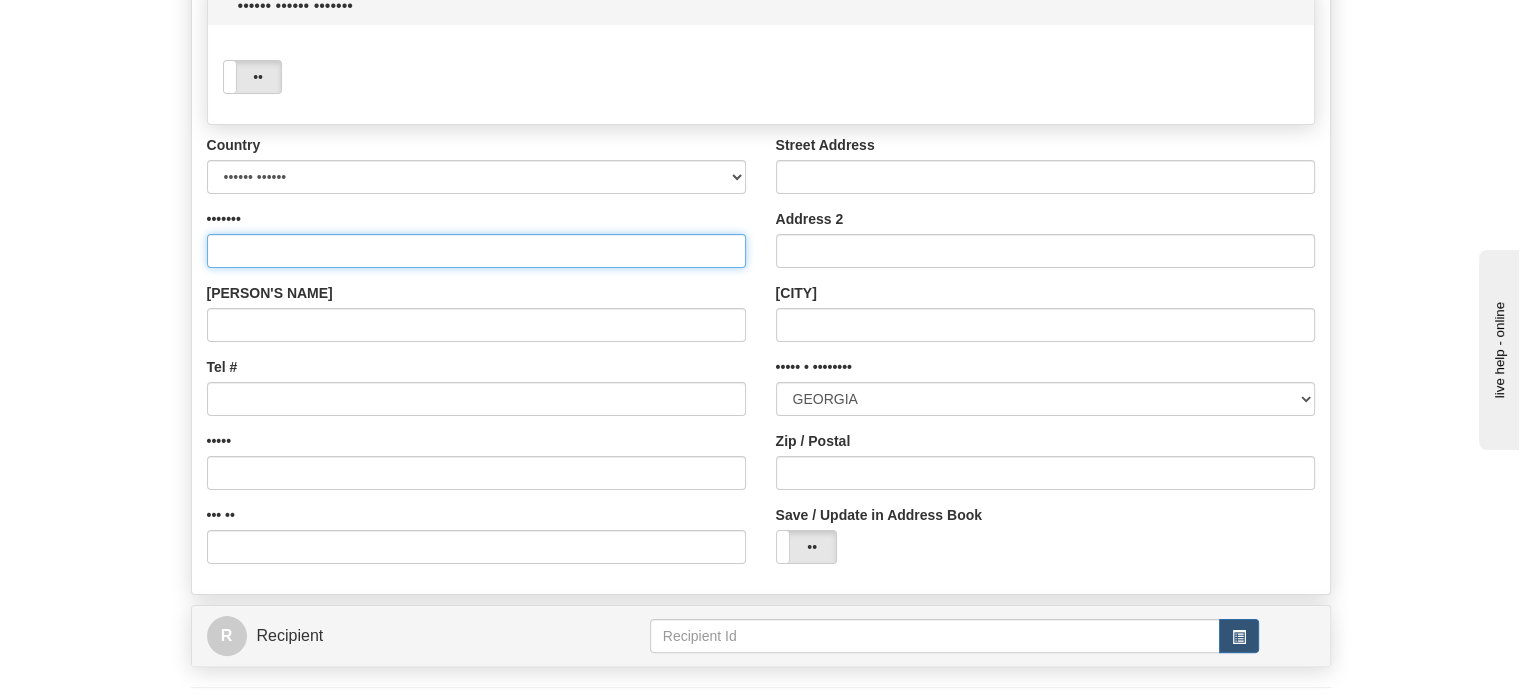 click on "•••••••" at bounding box center (476, 251) 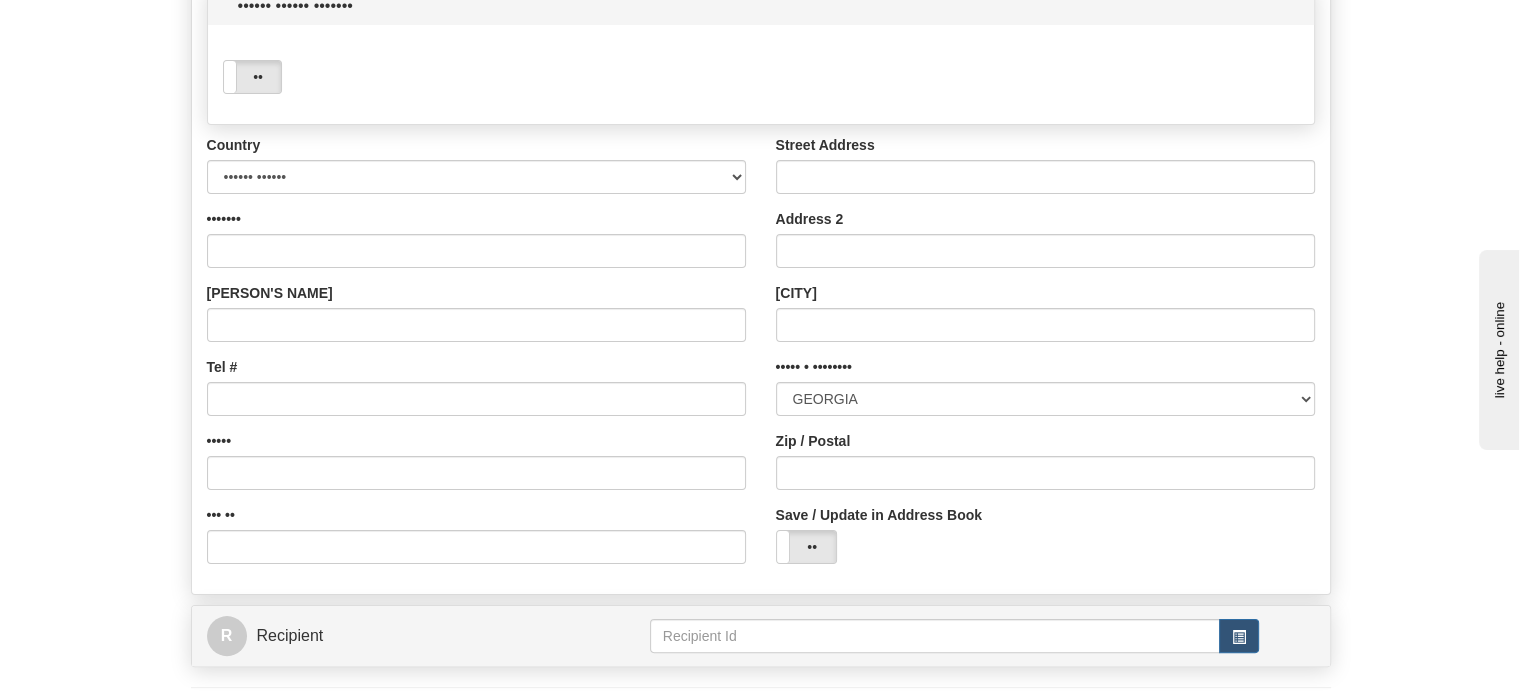 drag, startPoint x: 112, startPoint y: 215, endPoint x: 146, endPoint y: 224, distance: 35.17101 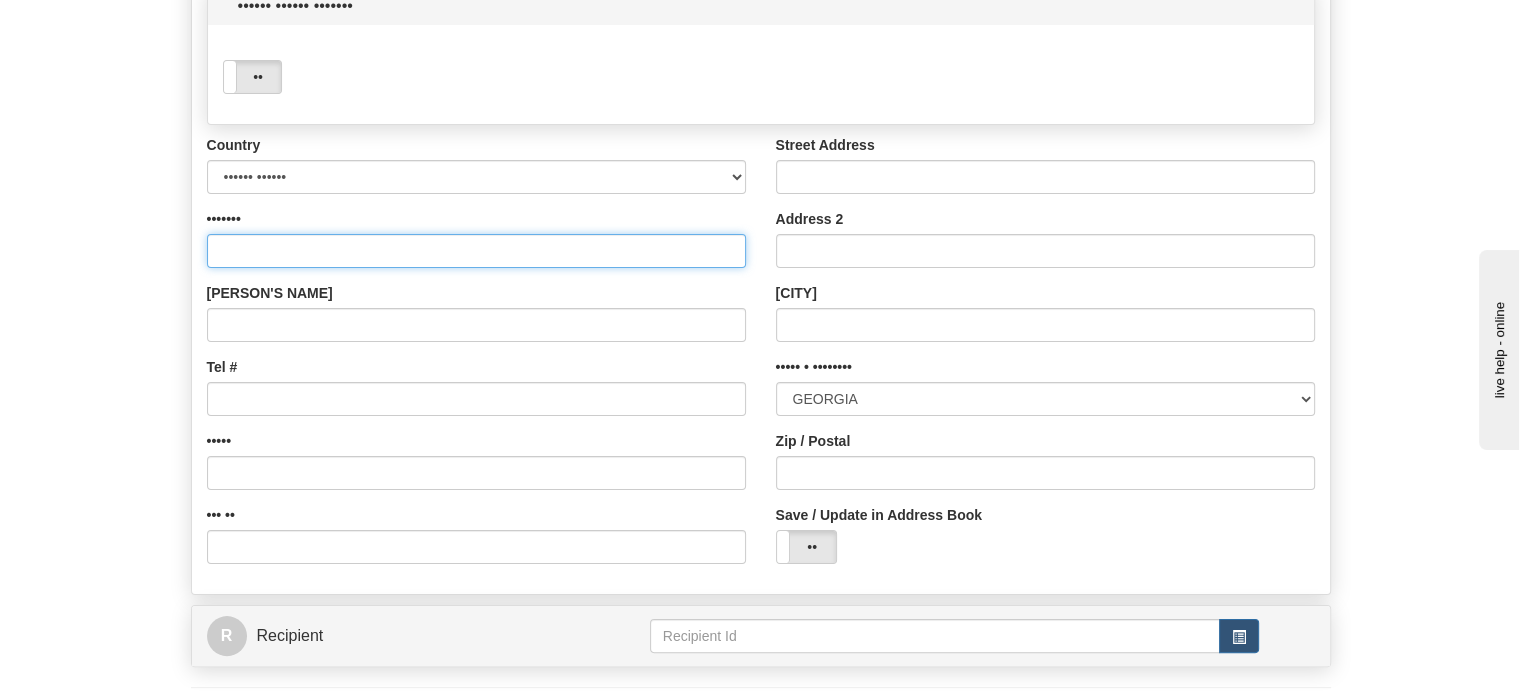 click on "•••••••" at bounding box center (476, 251) 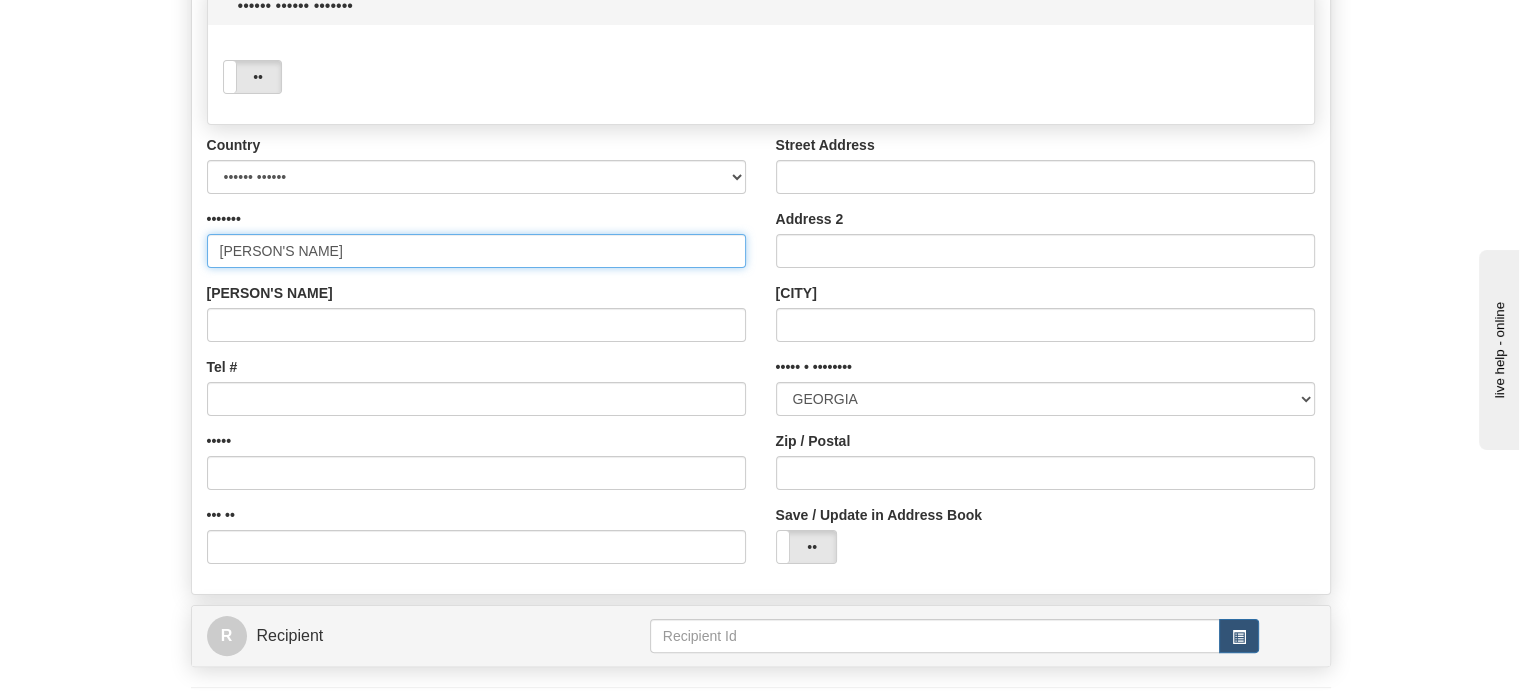 type on "[PERSON'S NAME]" 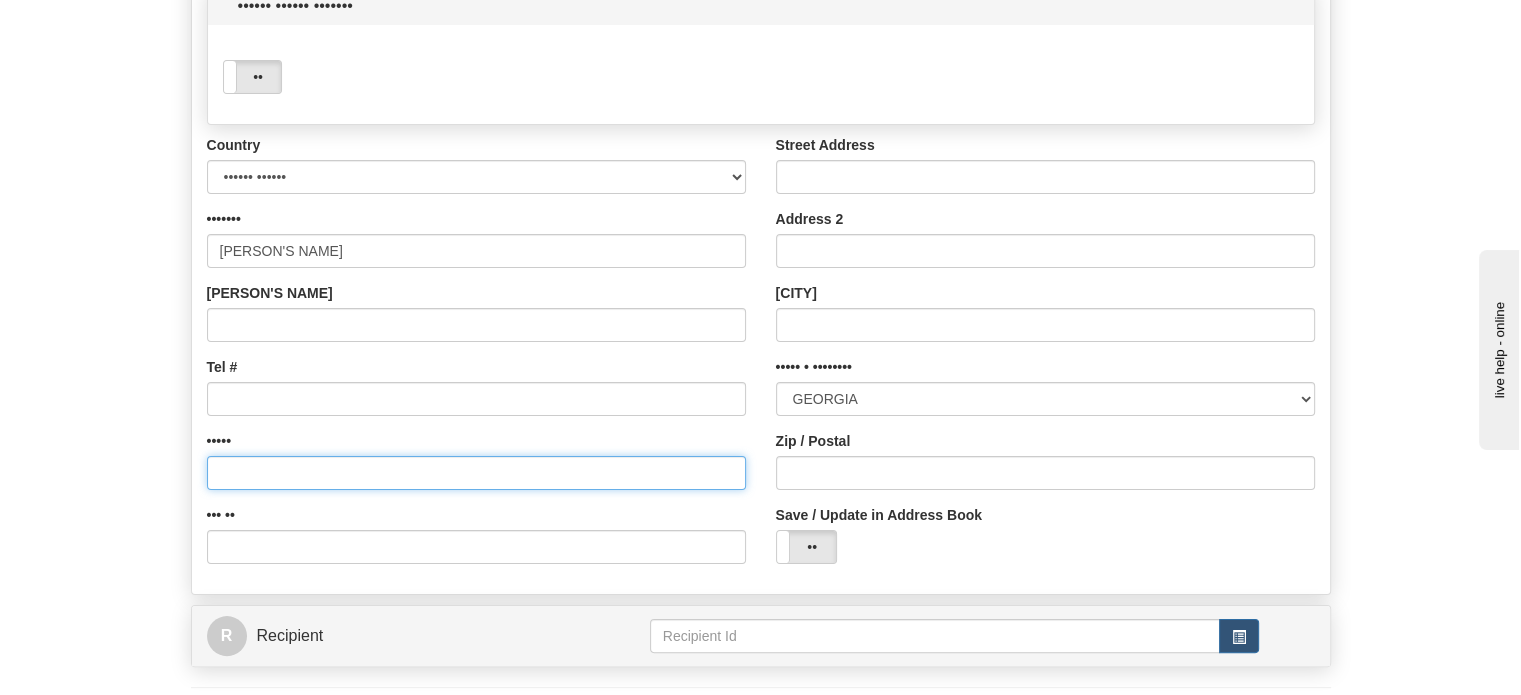 click on "•••••" at bounding box center [476, 473] 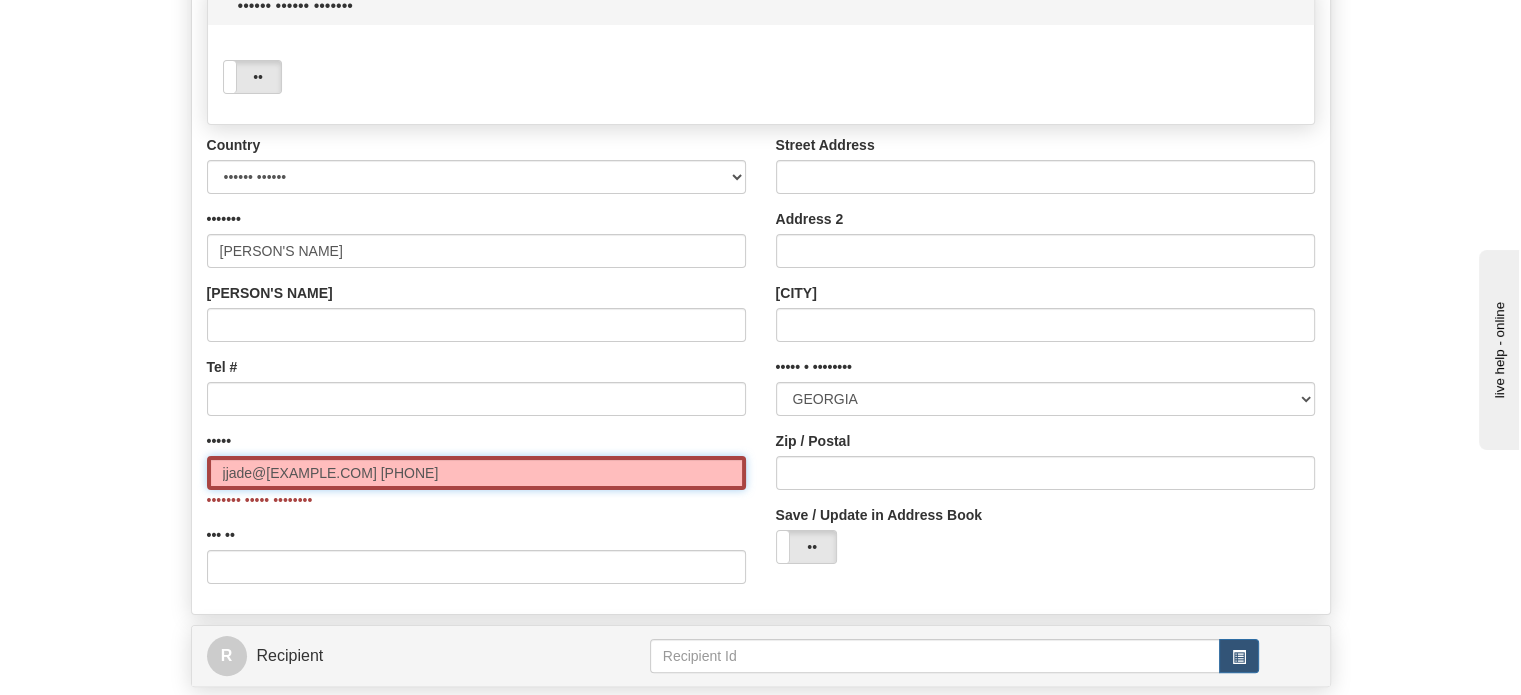 click on "jjade@[EXAMPLE.COM] [PHONE]" at bounding box center (476, 473) 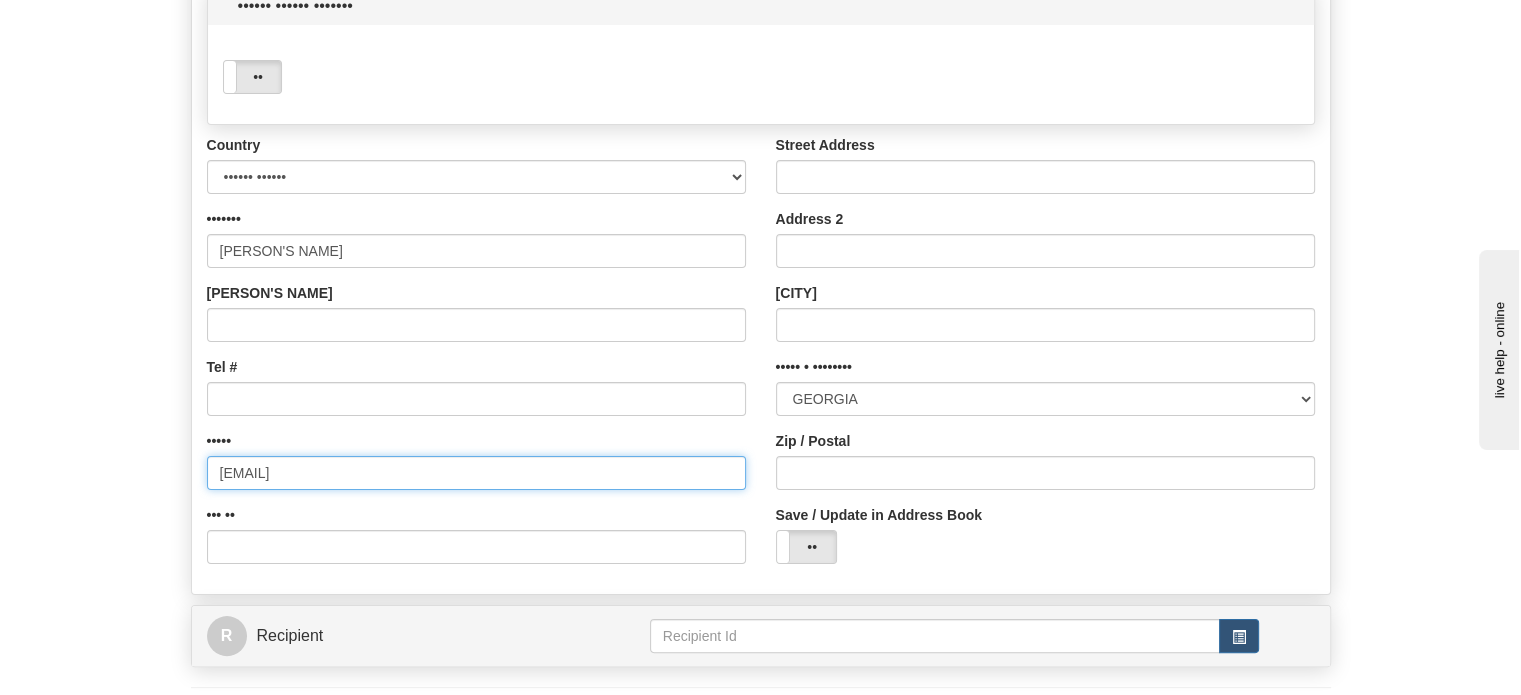 type on "[EMAIL]" 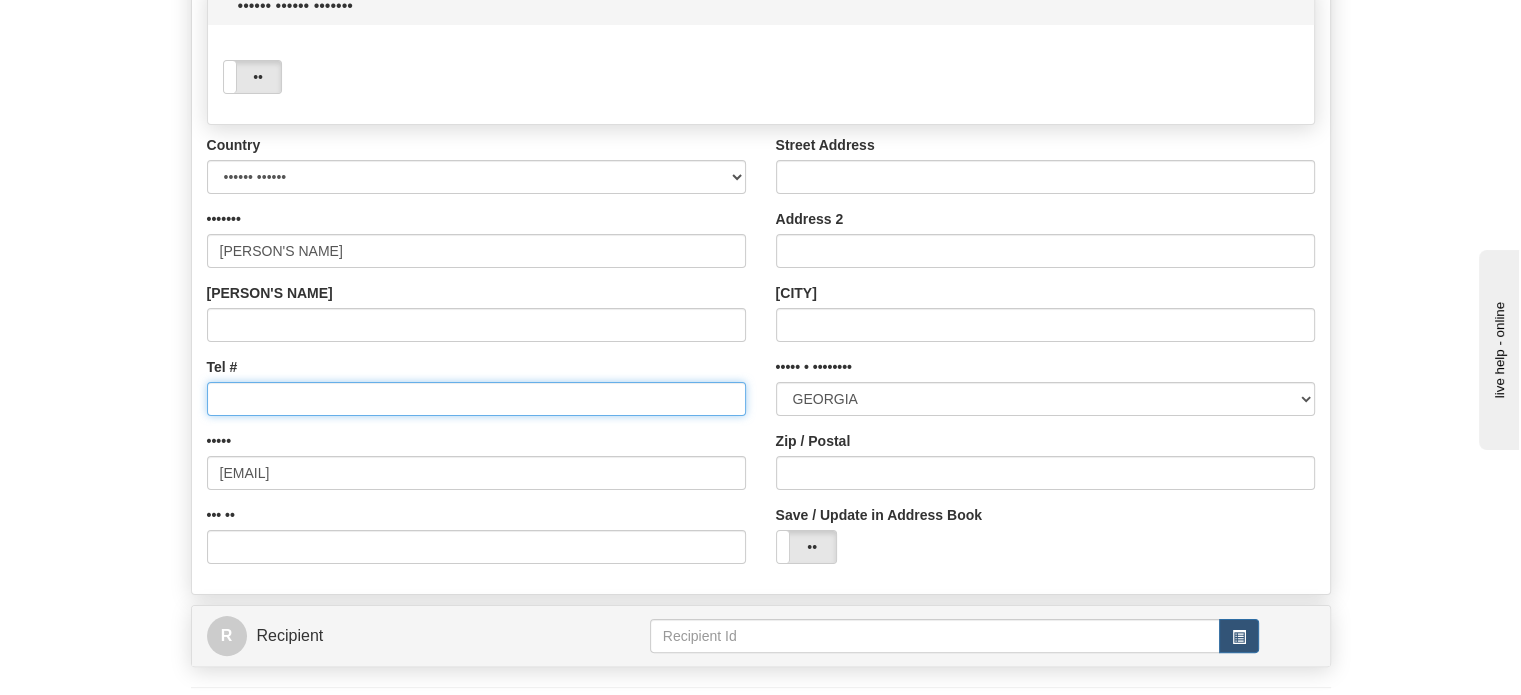 click on "Tel #" at bounding box center (476, 399) 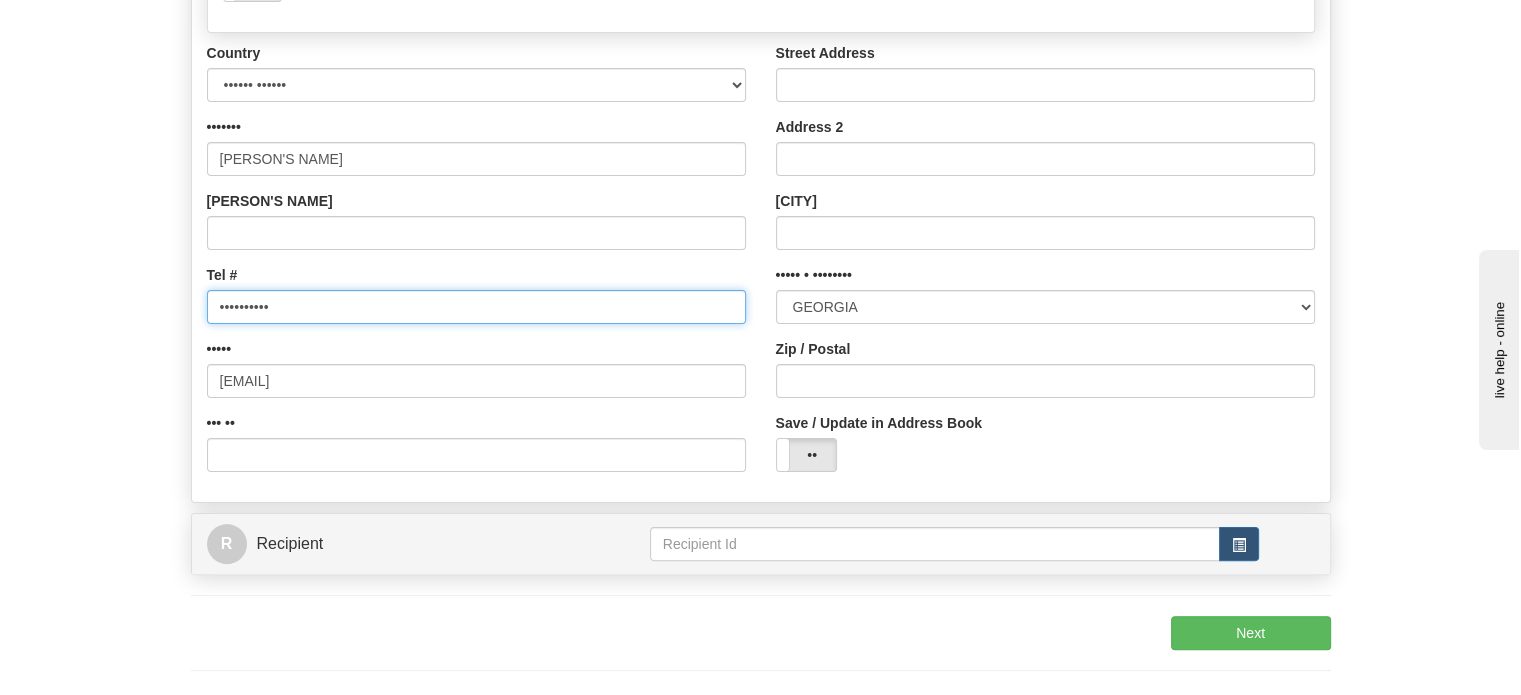 scroll, scrollTop: 400, scrollLeft: 0, axis: vertical 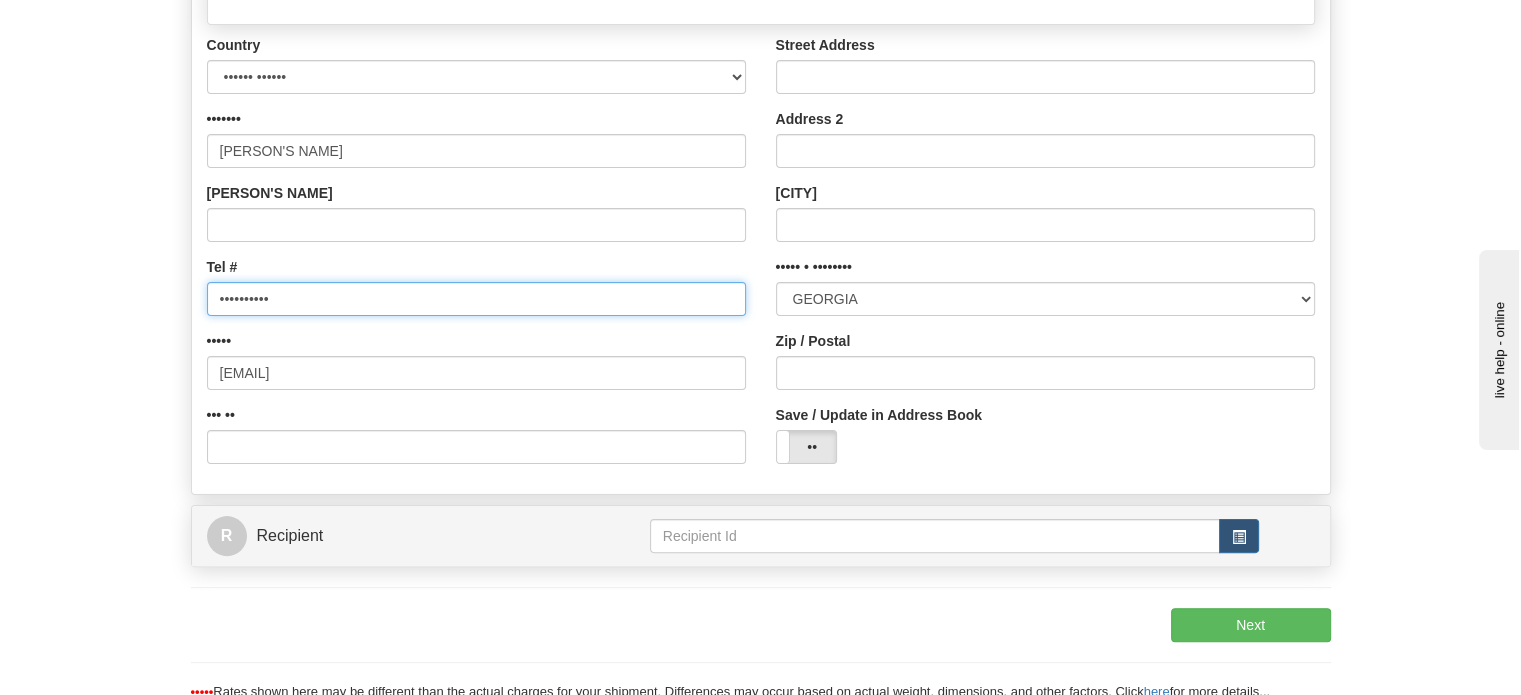 type on "••••••••••" 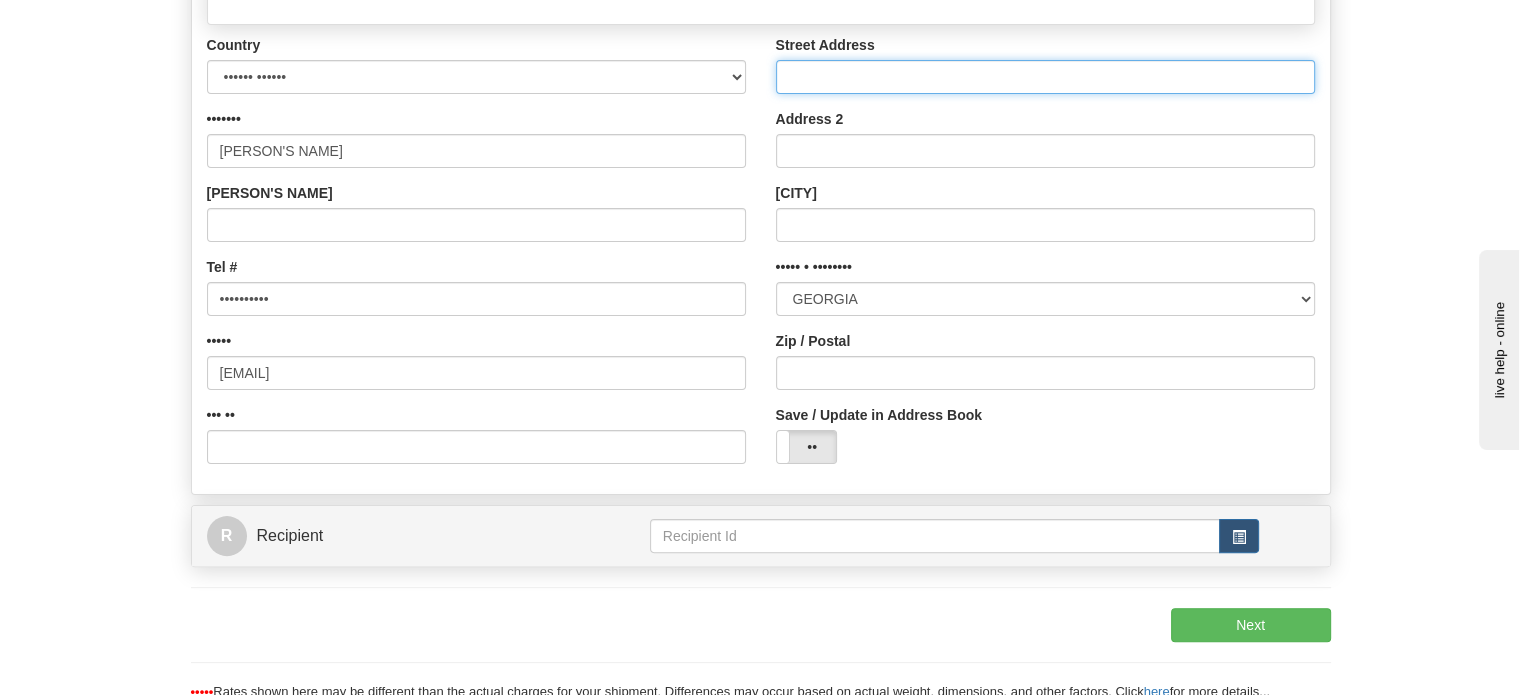 click on "Street Address" at bounding box center (1045, 77) 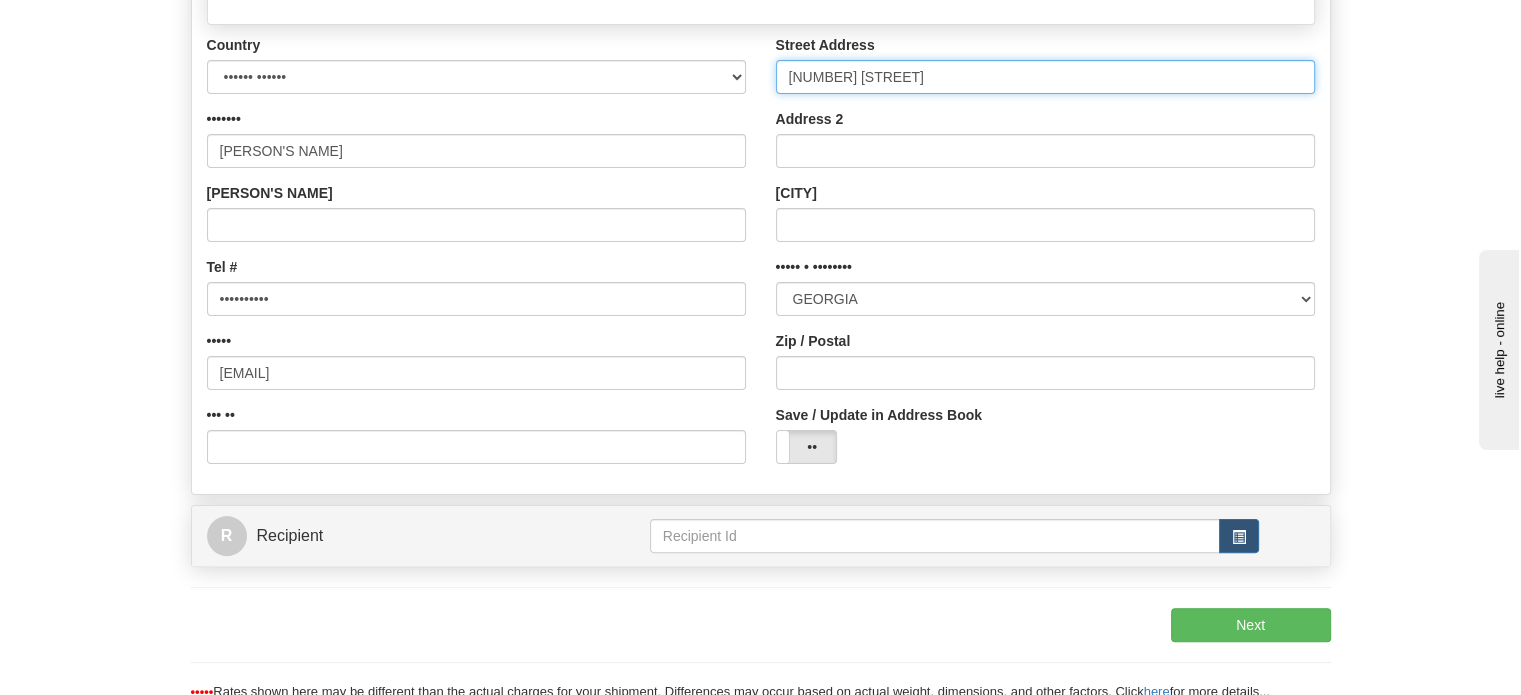 type on "[NUMBER] [STREET]" 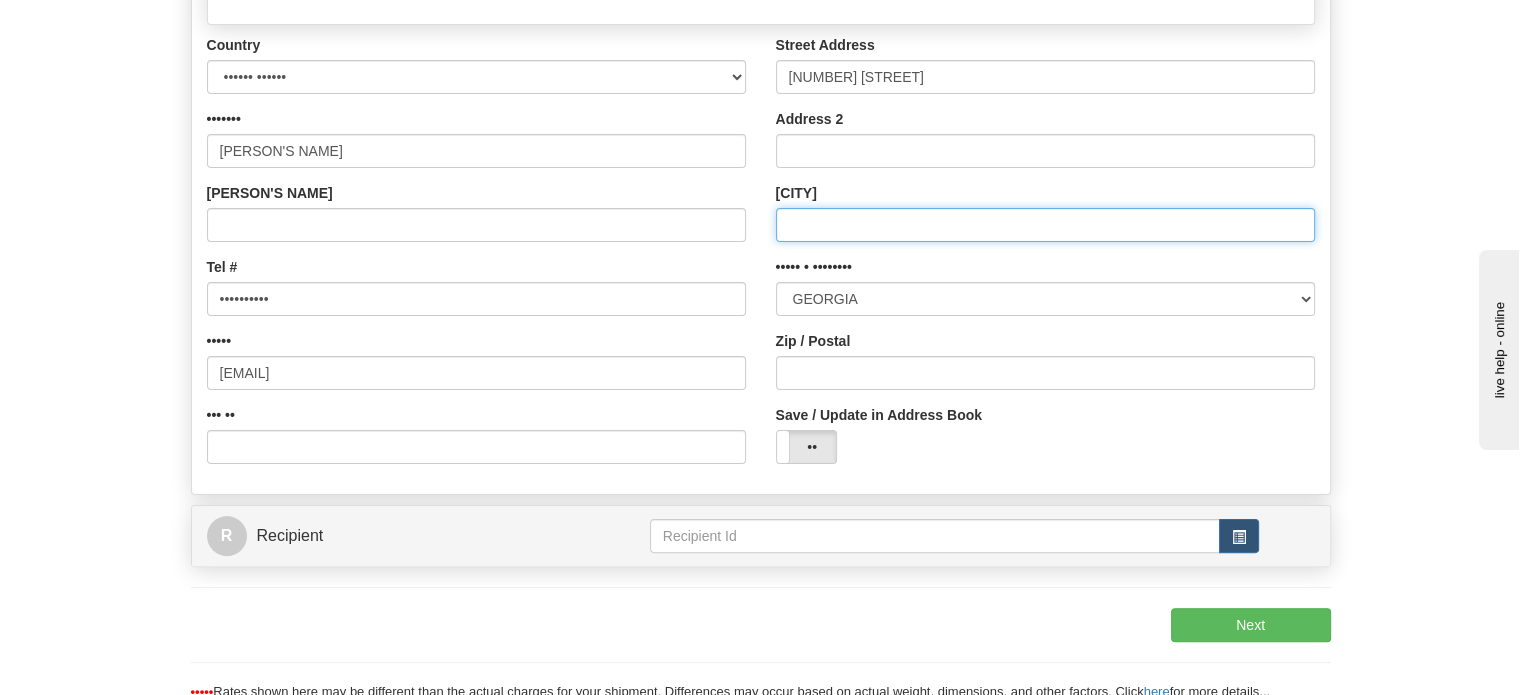 click on "[CITY]" at bounding box center [1045, 225] 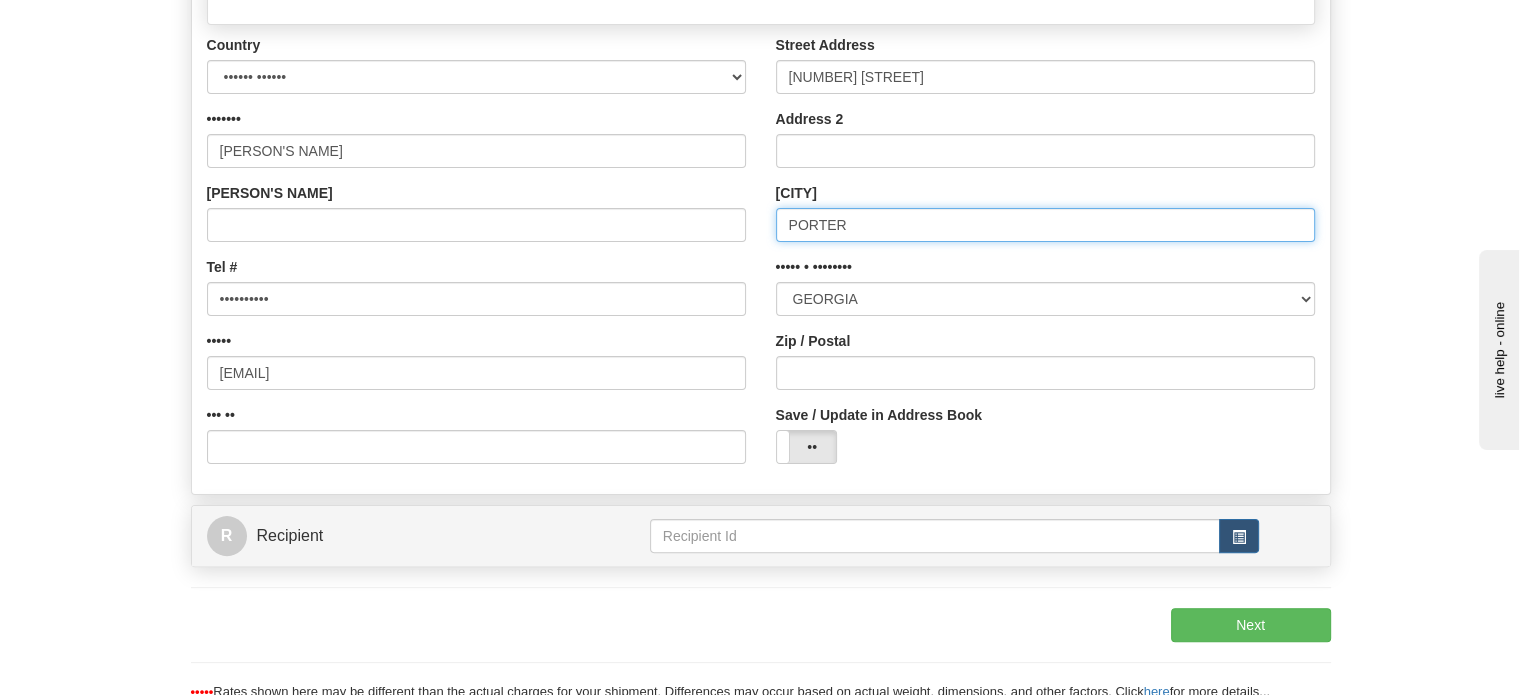 type on "PORTER" 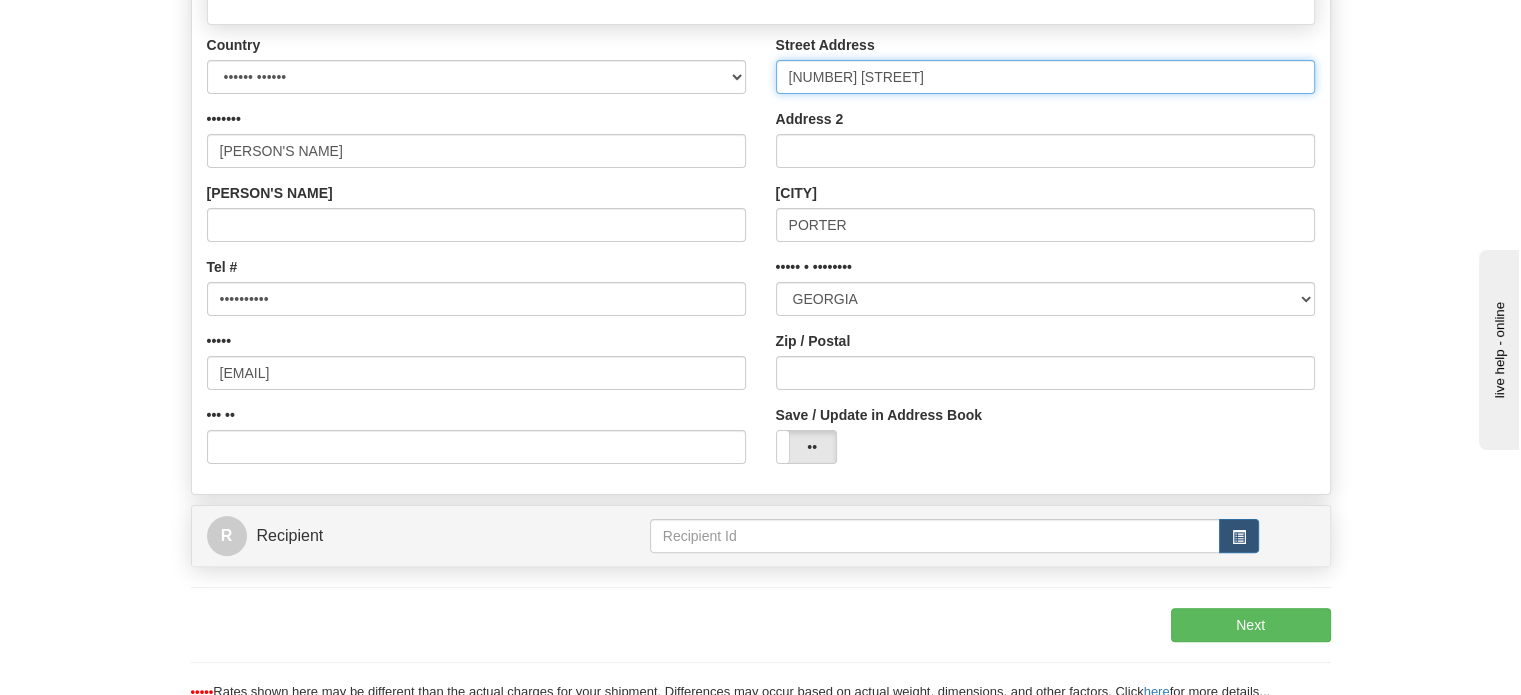 drag, startPoint x: 951, startPoint y: 122, endPoint x: 579, endPoint y: 136, distance: 372.26334 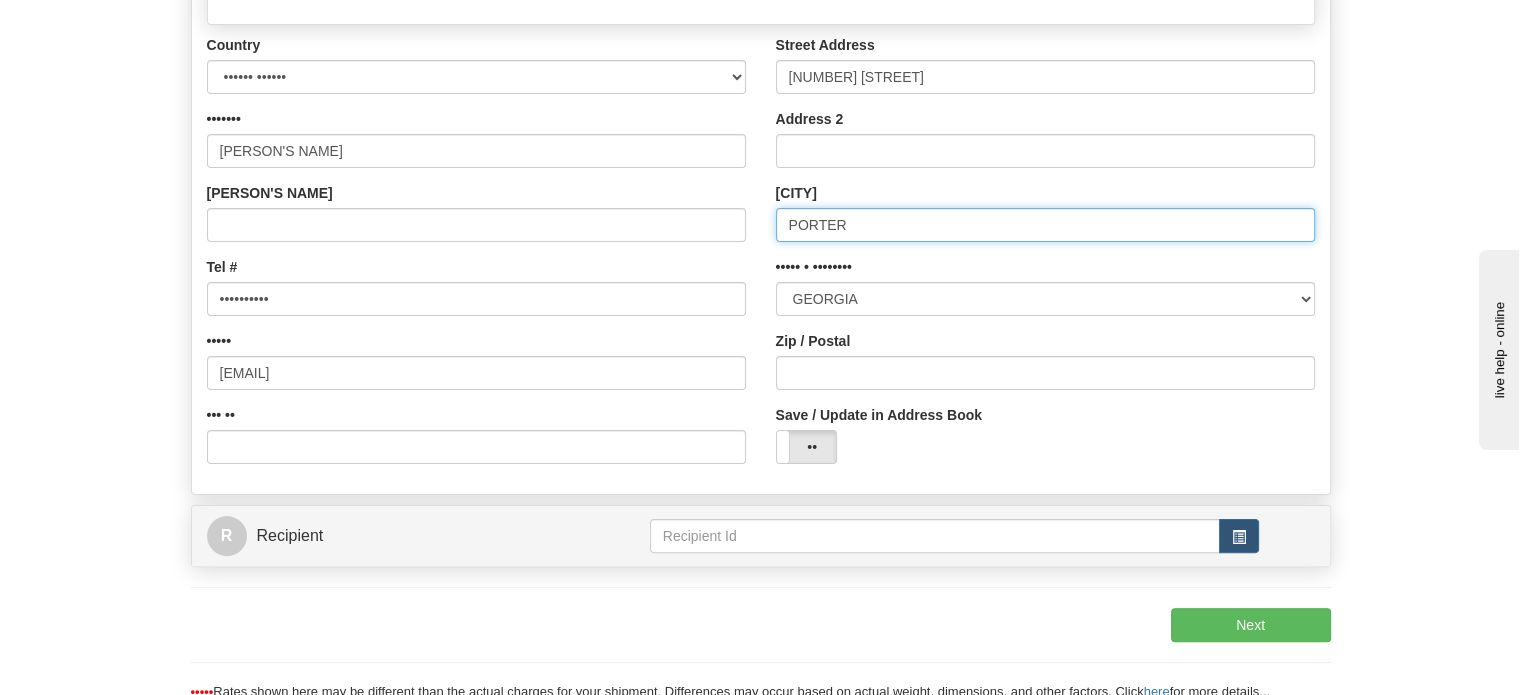 drag, startPoint x: 909, startPoint y: 274, endPoint x: 580, endPoint y: 267, distance: 329.07446 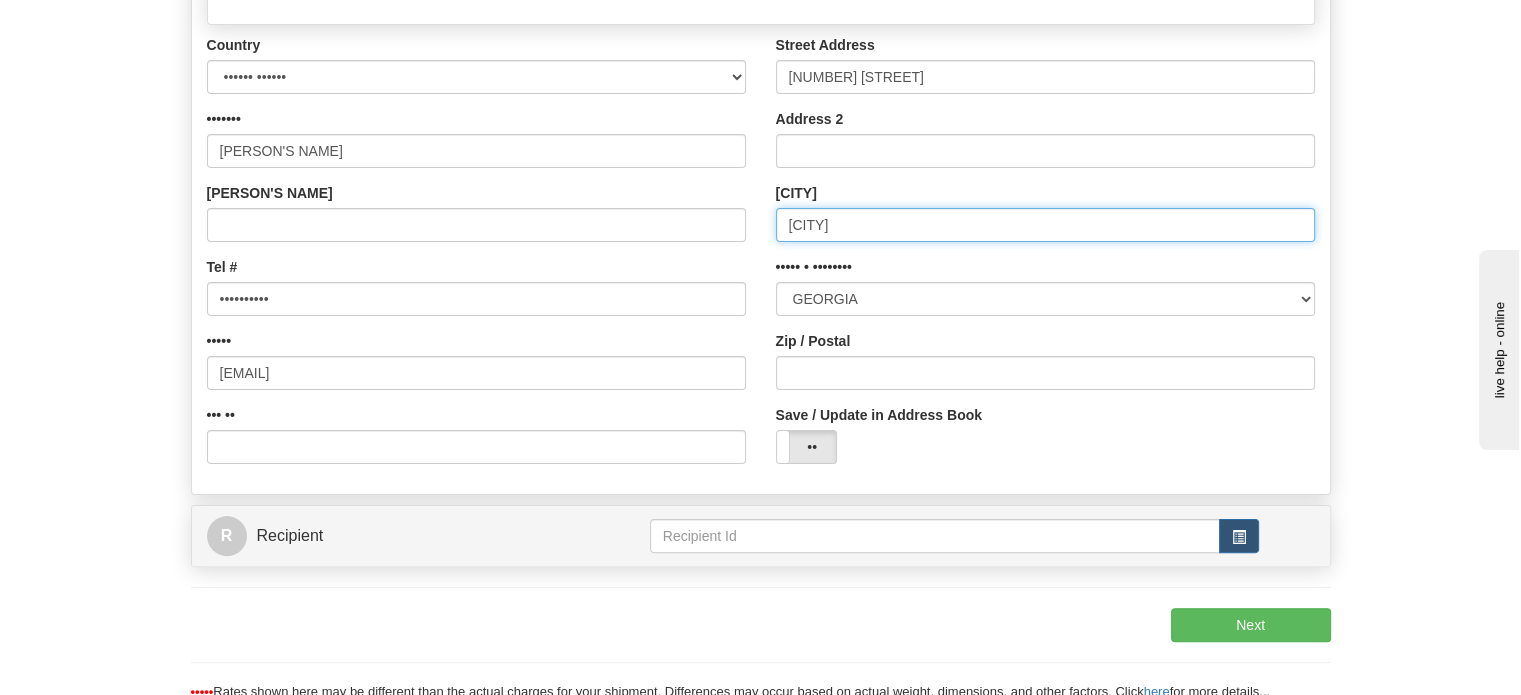 type on "[CITY]" 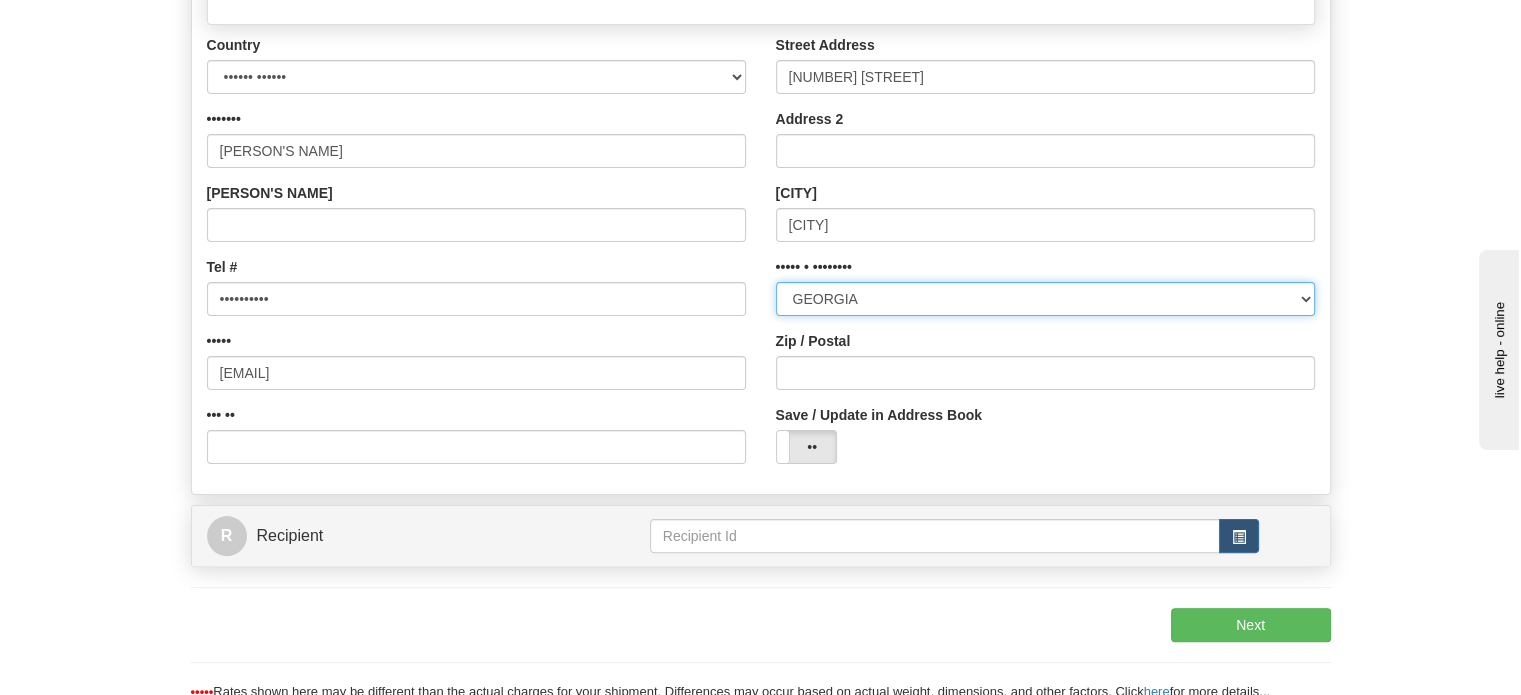 click on "••••••• •••••• ••••••• •••••••• ••••• •••••• ••••••• ••••• •••••• •••••• ••••• •••••• ••••••• •••••••••• •••••••• ••••••••••• •••••••• •••••••• •• •••••••• ••••••• ••••••• •••••• ••••• •••••••• ••••••• •••• •••••• •••••••• ••••••••• ••••• •••••••• ••••••••••••• •••••••• ••••••••• ••••••••••• •••••••• ••••••• •••••••• •••••• ••• ••••••••• ••• •••••• ••• •••••• ••• •••• ••••• •••••••• ••••• •••••• •••• •••••••• •••••• •••••••••••• •••••• •••• ••••• •••••• ••••• •••••••• ••••• •••••• ••••••••• ••••• •••• ••••••• •••••••• •••••••••• ••••• •••• •••••••• ••••••••• •••••••" at bounding box center (1045, 299) 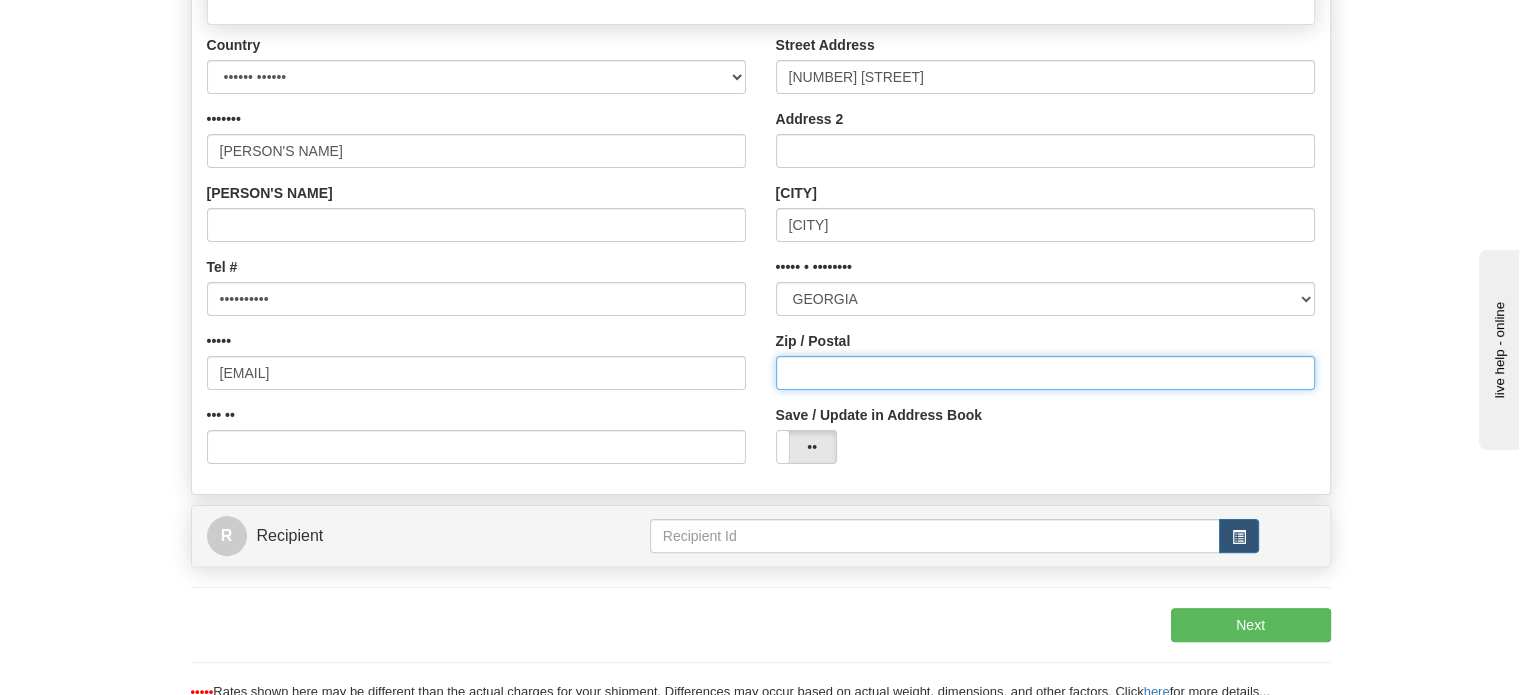 click on "Zip / Postal" at bounding box center [1045, 373] 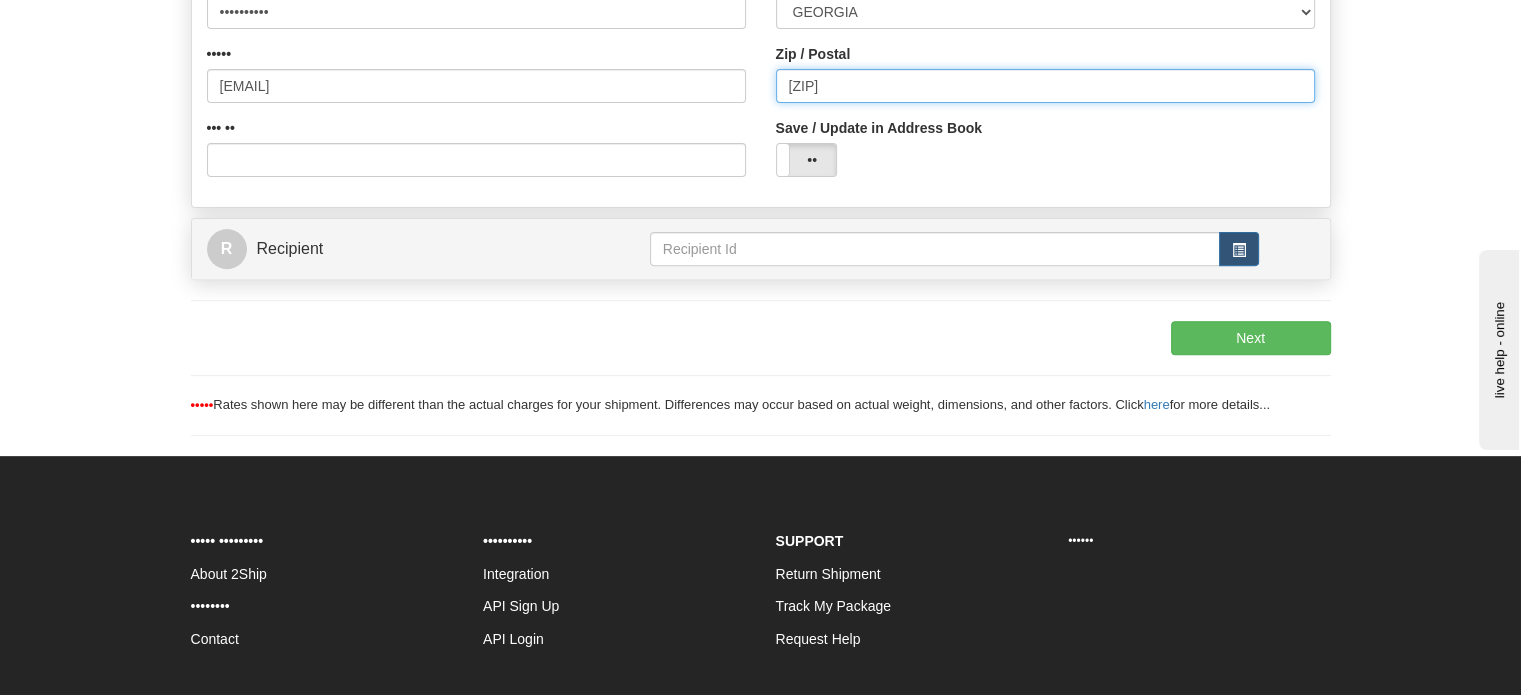scroll, scrollTop: 700, scrollLeft: 0, axis: vertical 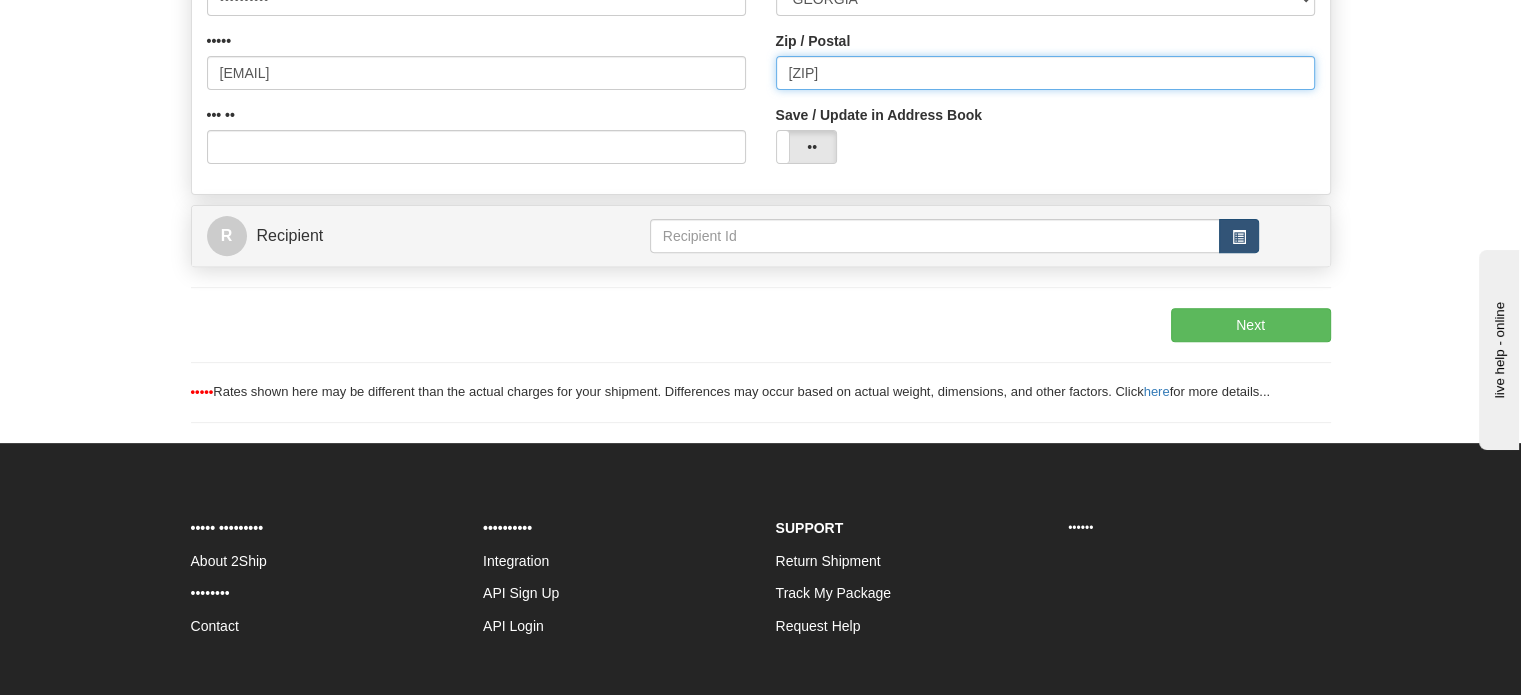 type on "[ZIP]" 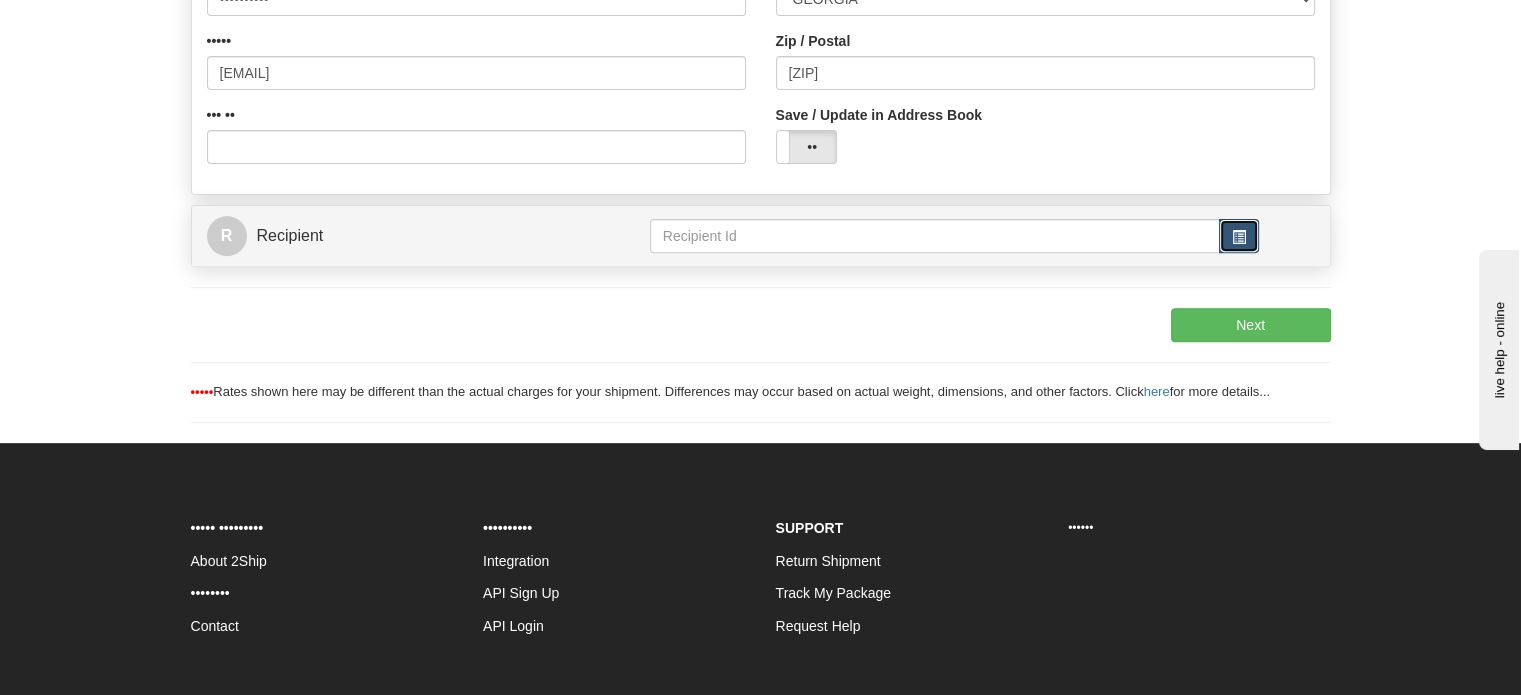 click at bounding box center [1239, 237] 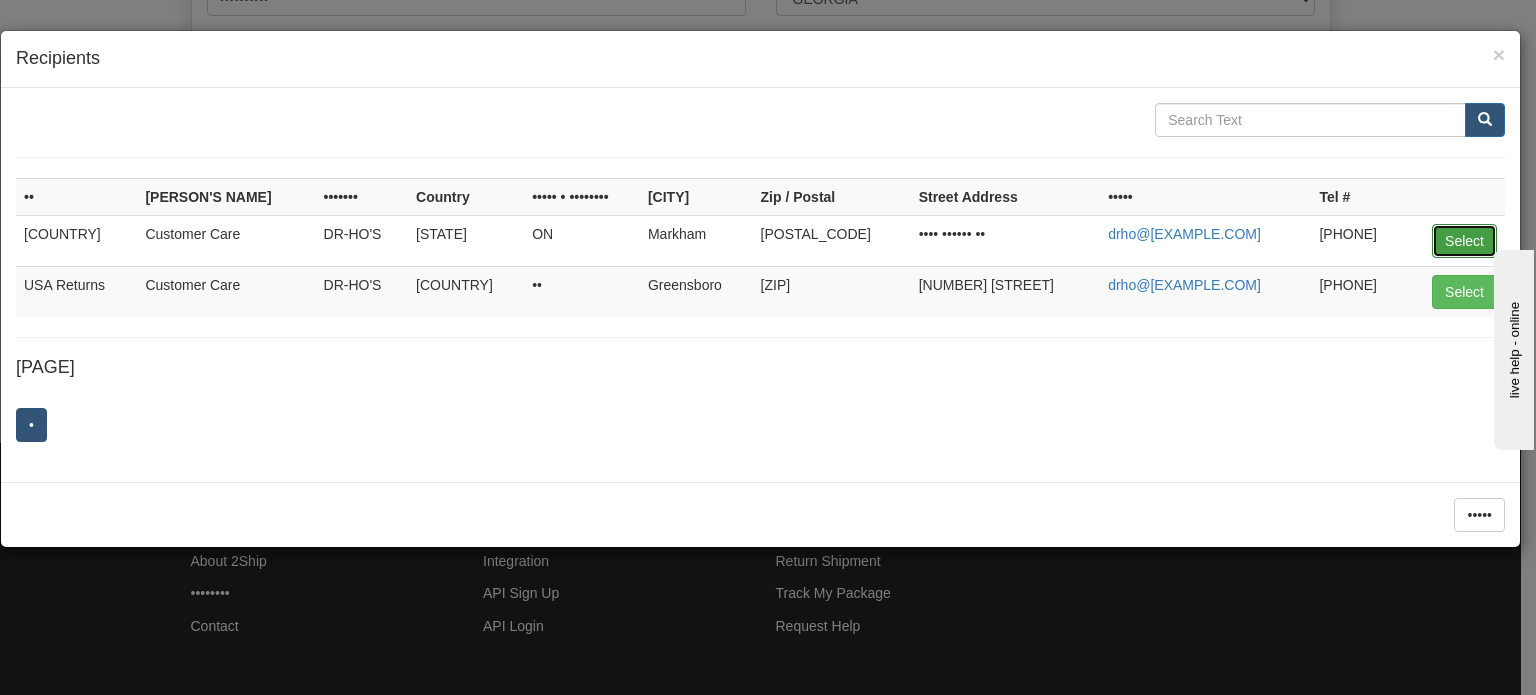 click on "Select" at bounding box center (1464, 241) 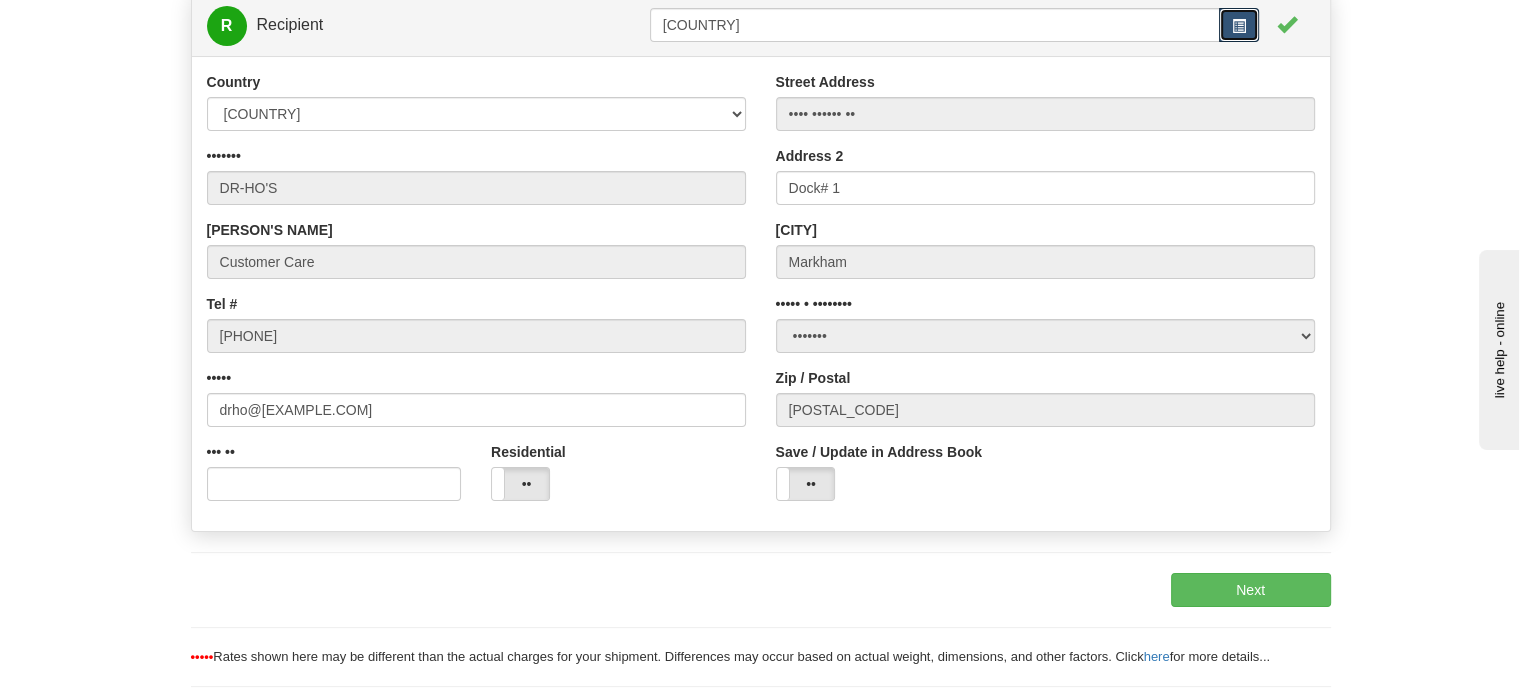 scroll, scrollTop: 200, scrollLeft: 0, axis: vertical 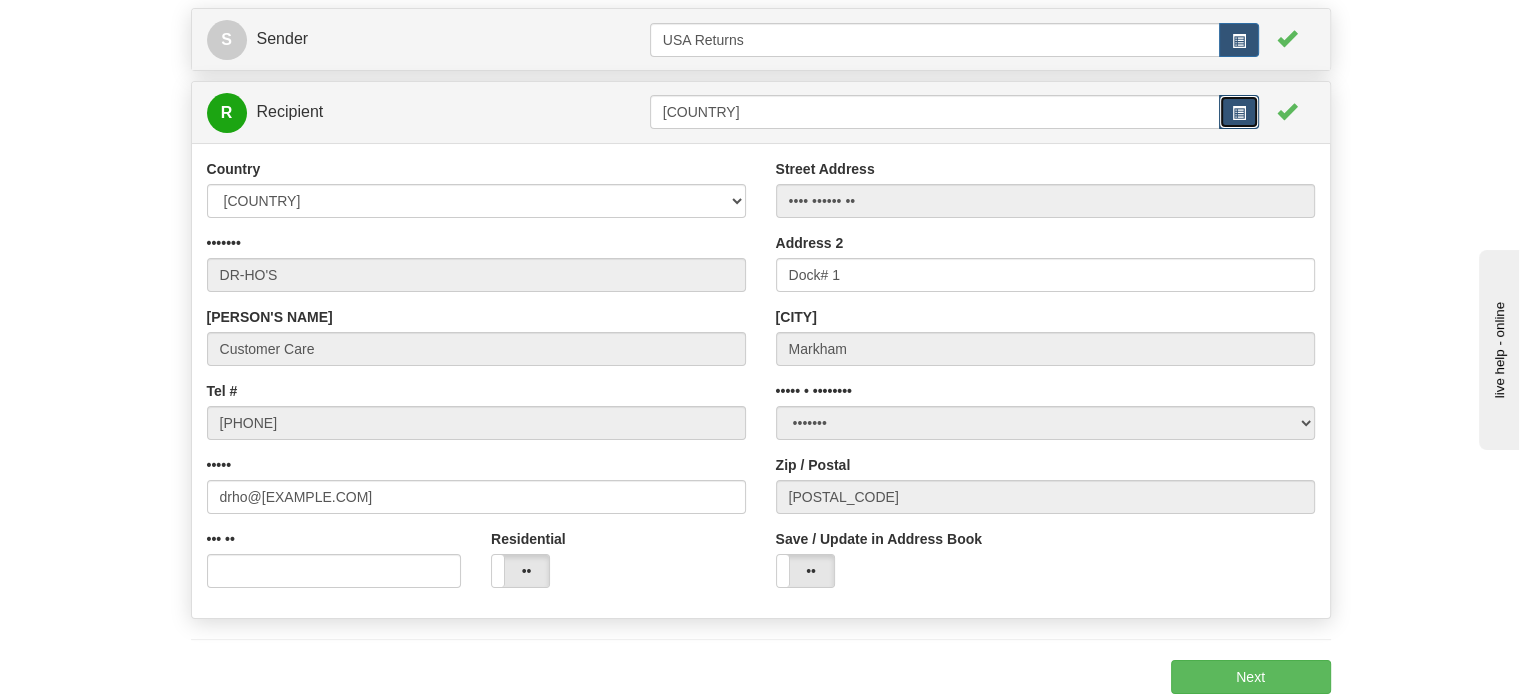 click at bounding box center (1239, 112) 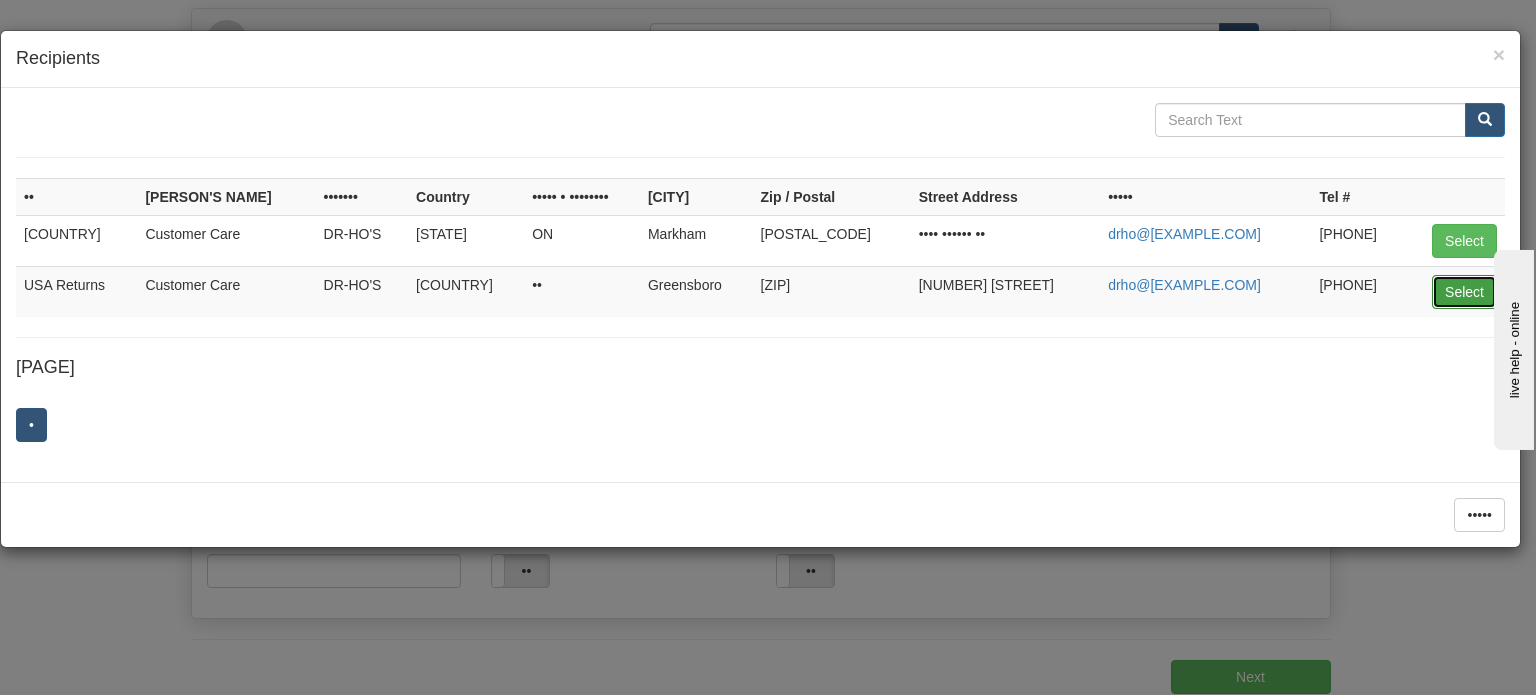 click on "Select" at bounding box center (1464, 241) 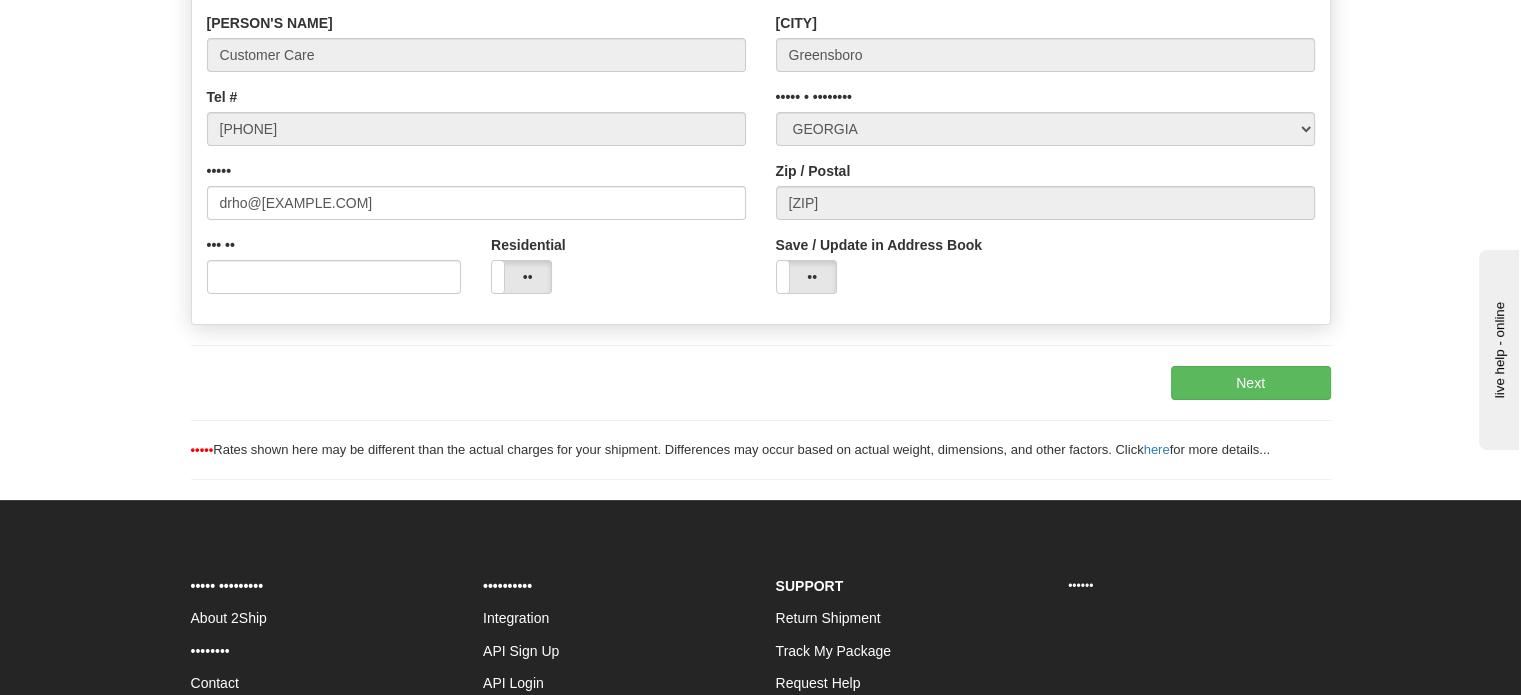 scroll, scrollTop: 500, scrollLeft: 0, axis: vertical 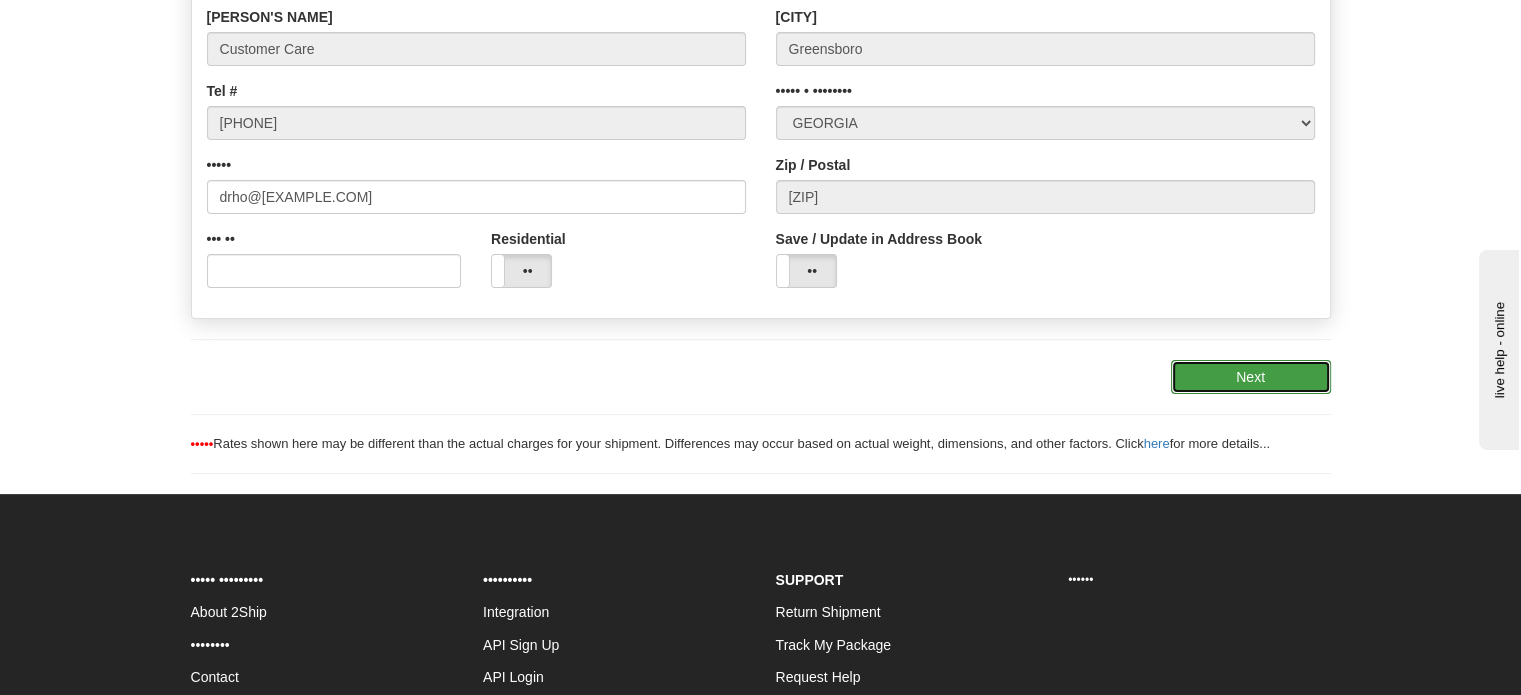 click on "Next" at bounding box center [1251, 377] 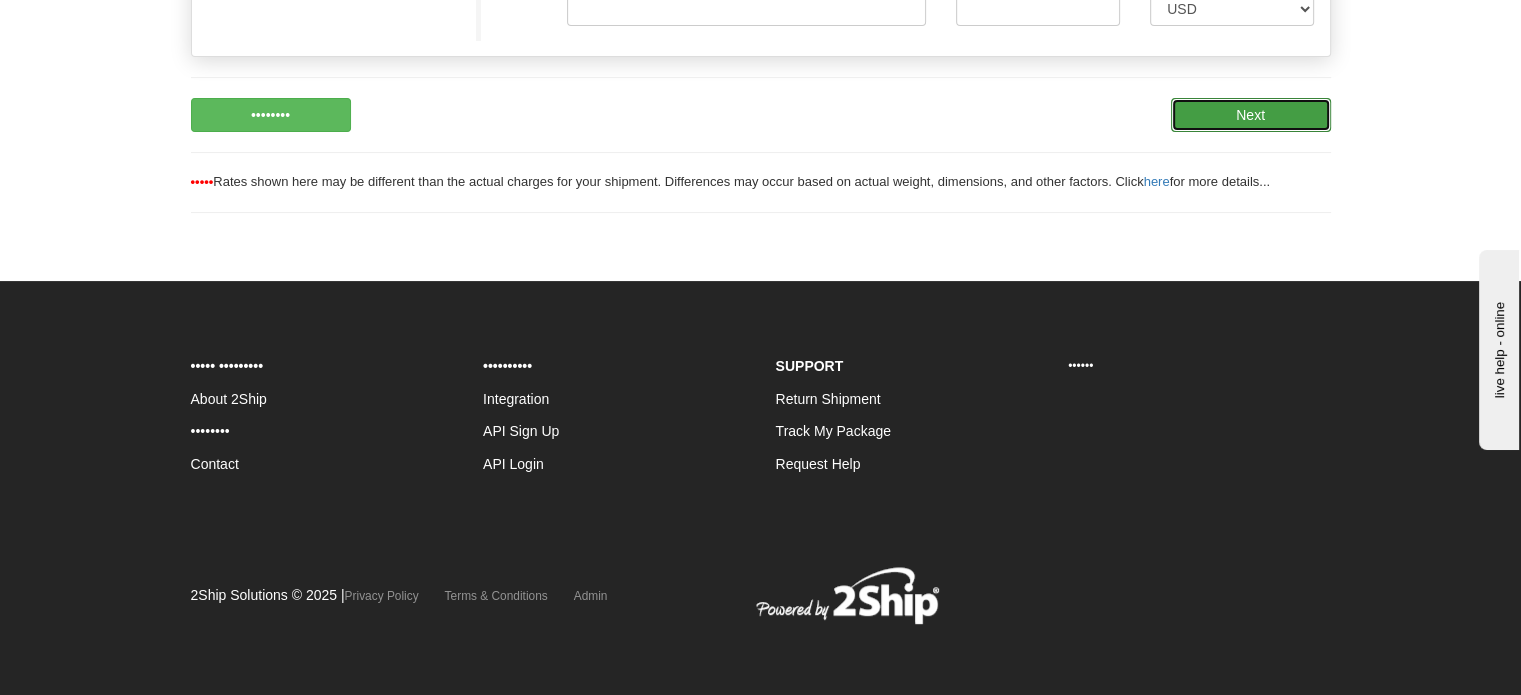 scroll, scrollTop: 151, scrollLeft: 0, axis: vertical 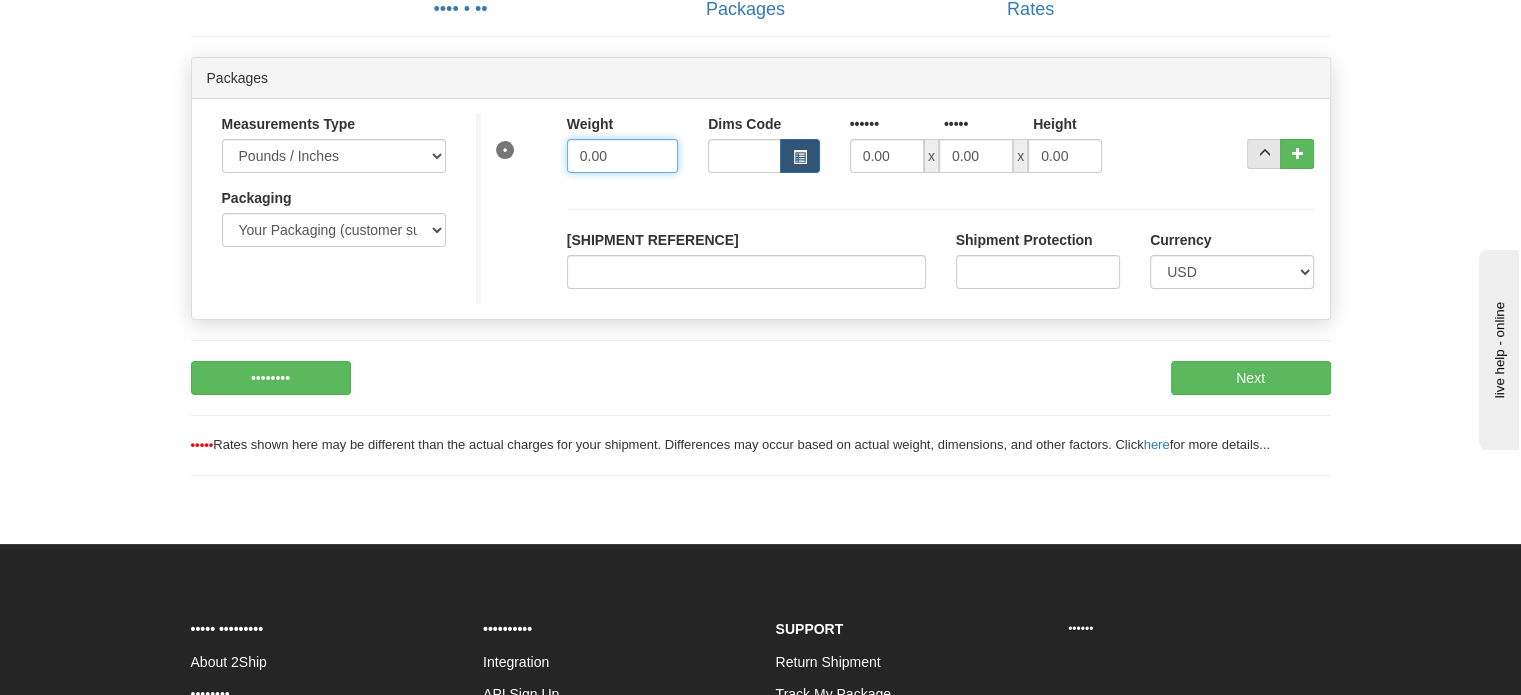 drag, startPoint x: 640, startPoint y: 198, endPoint x: 374, endPoint y: 208, distance: 266.1879 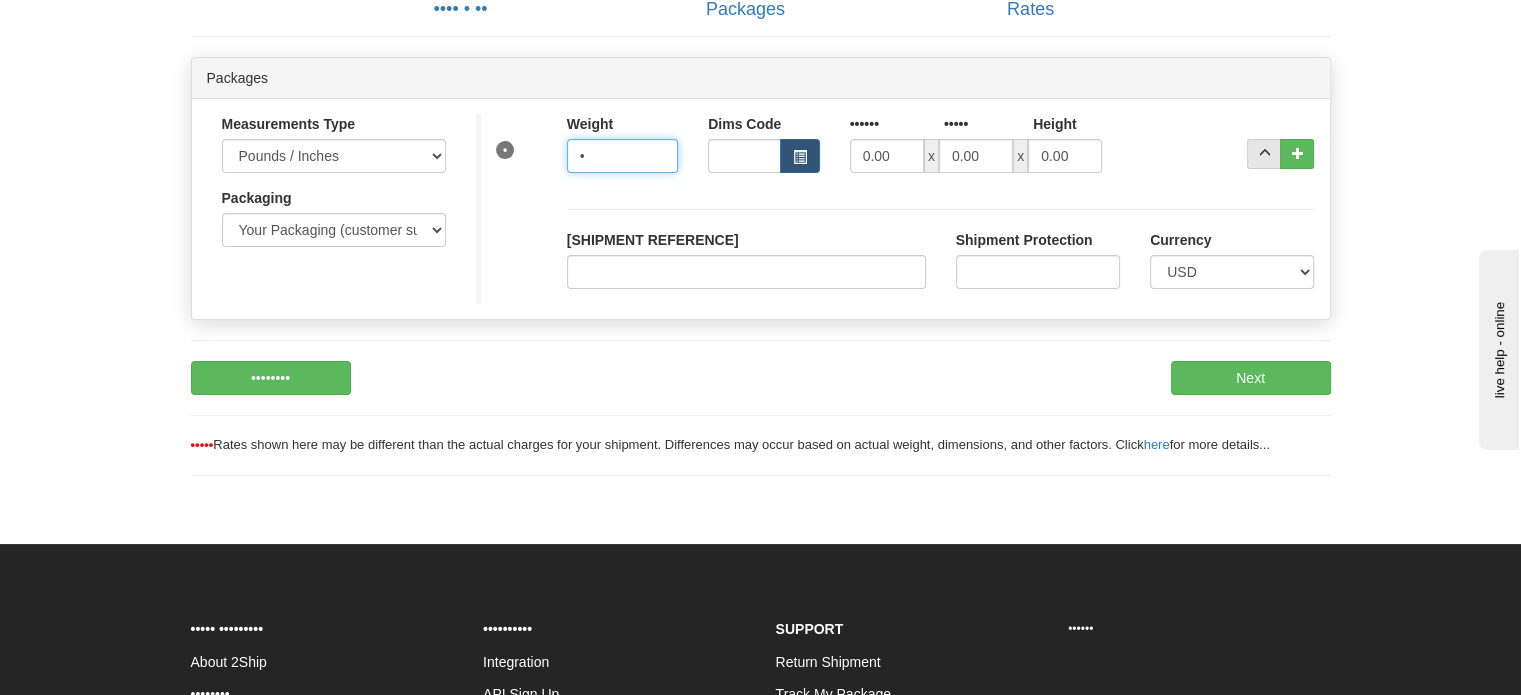 type on "•" 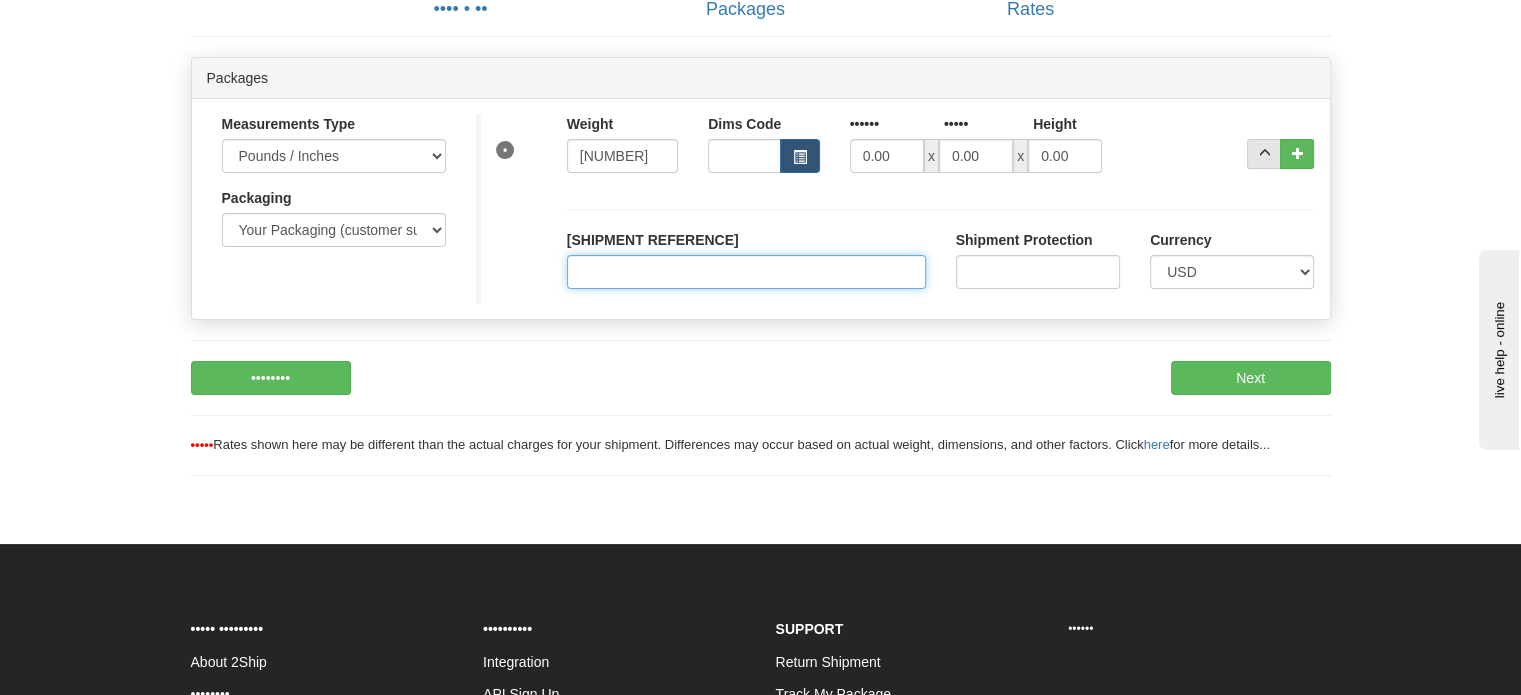 click on "[SHIPMENT REFERENCE]" at bounding box center [746, 272] 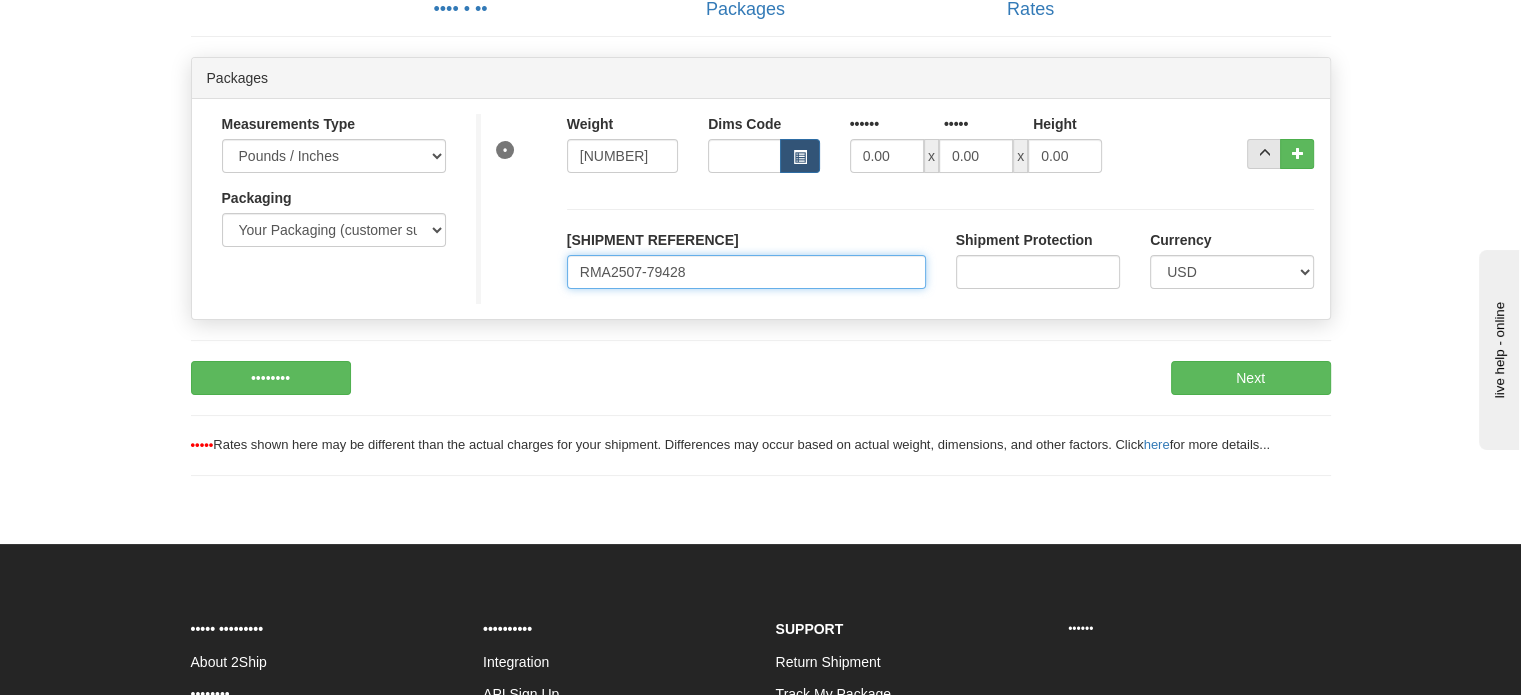 drag, startPoint x: 724, startPoint y: 315, endPoint x: 371, endPoint y: 295, distance: 353.56613 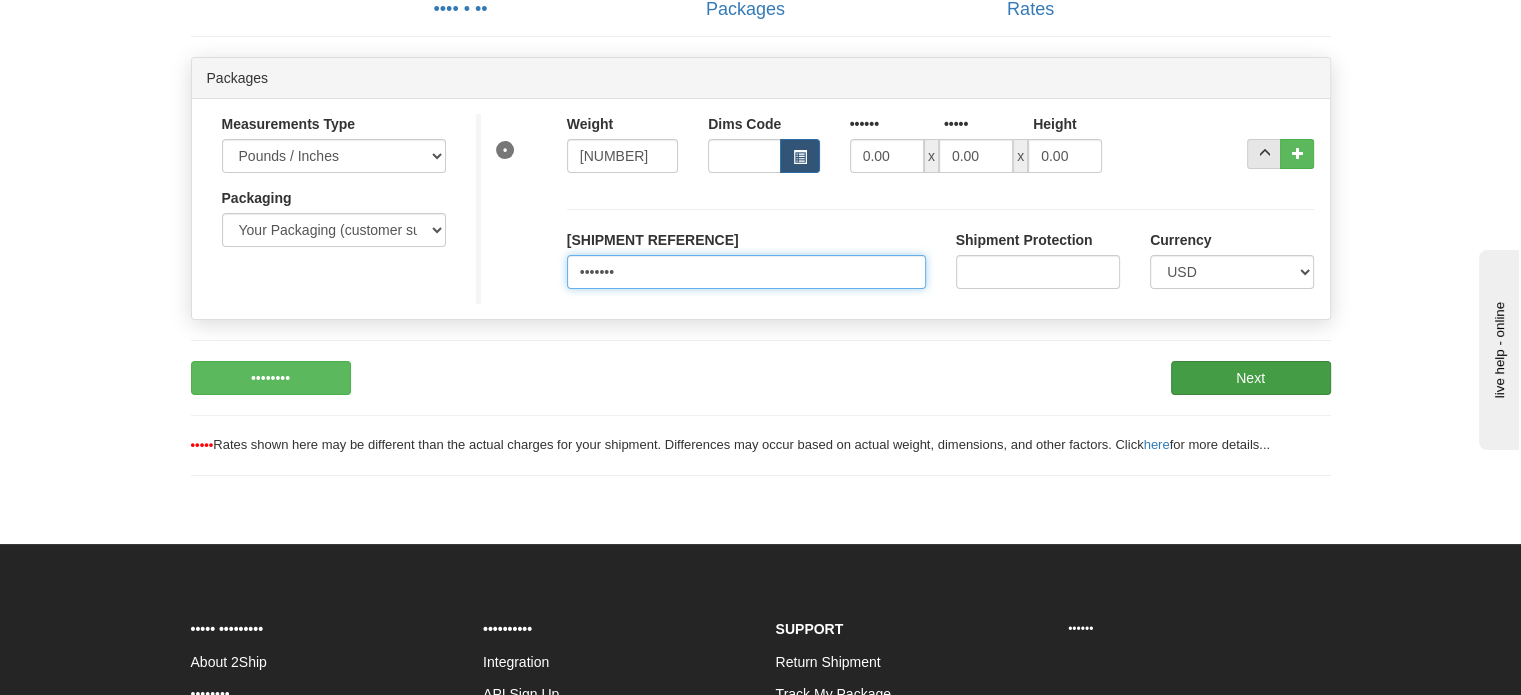 type on "•••••••" 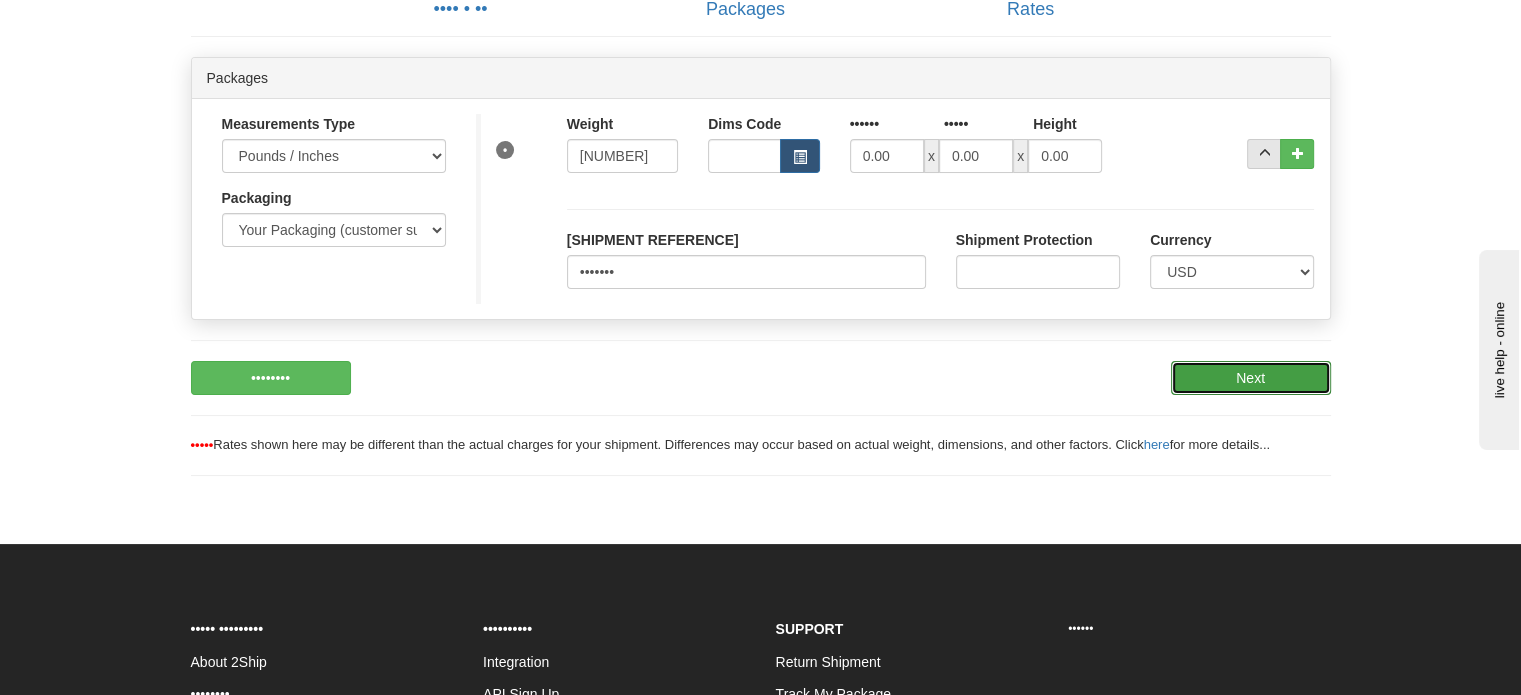 click on "Next" at bounding box center (1251, 378) 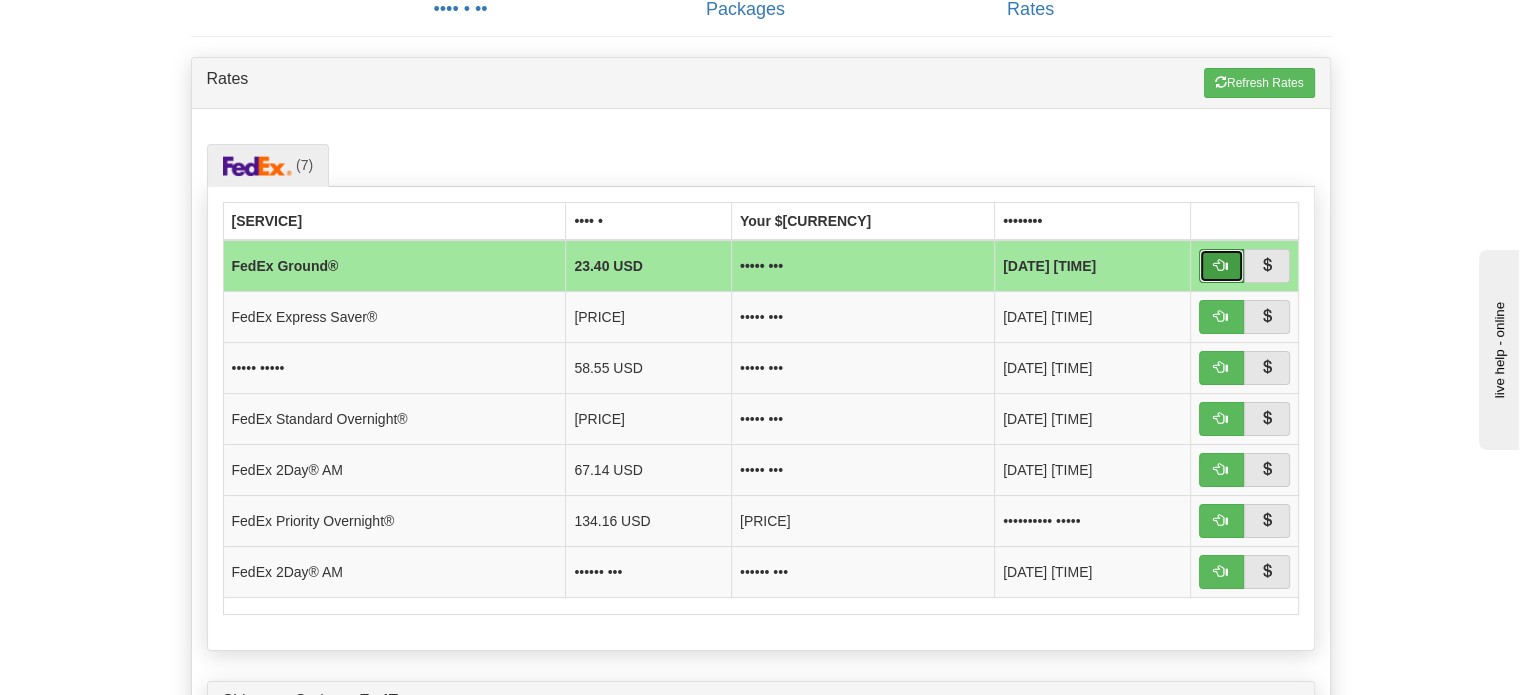 click at bounding box center [1221, 265] 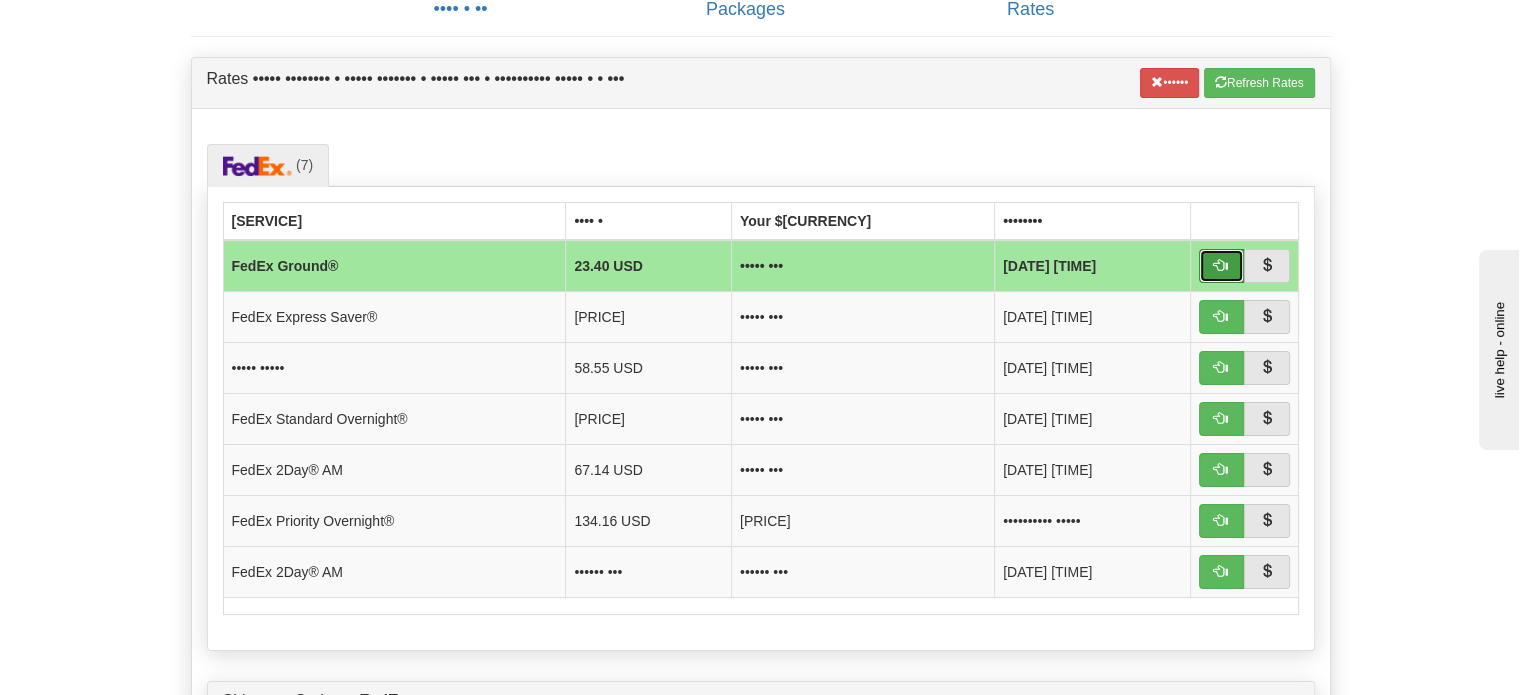 click at bounding box center (1221, 265) 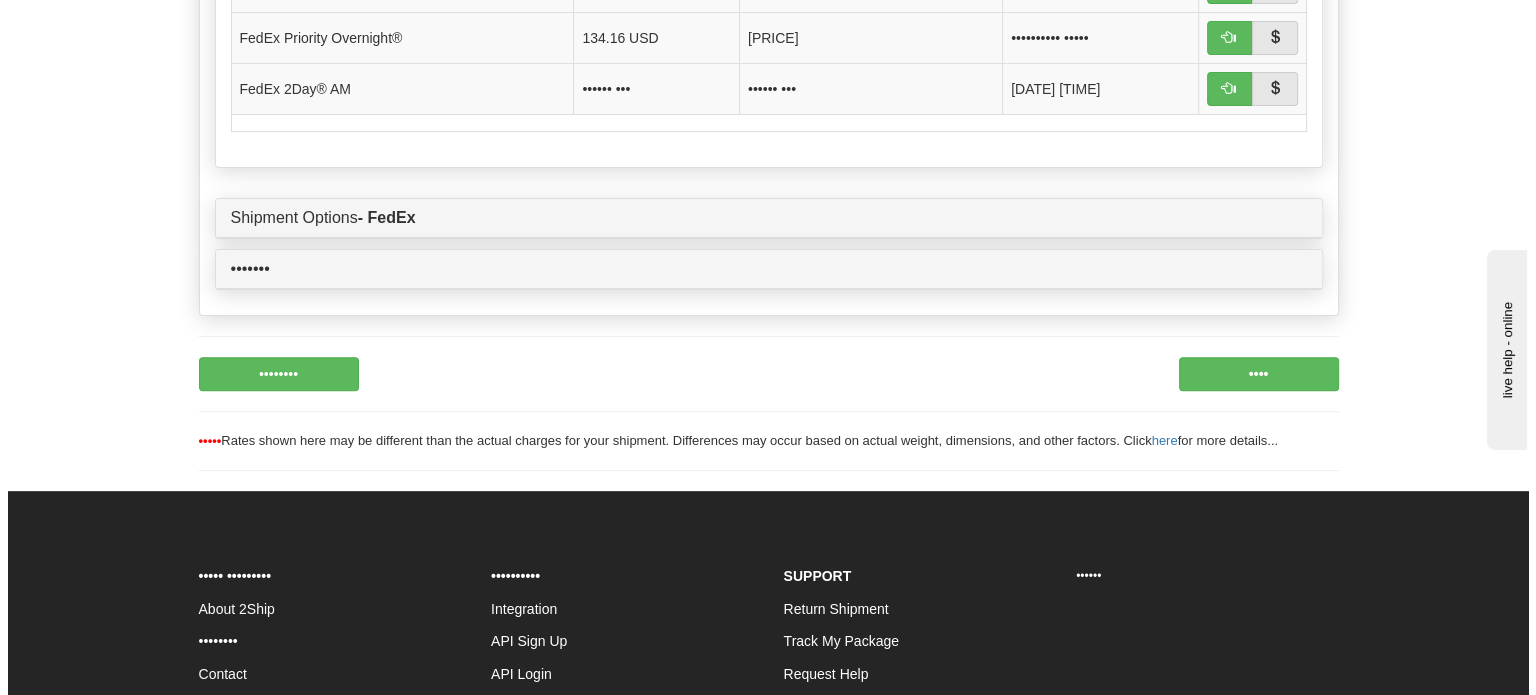 scroll, scrollTop: 751, scrollLeft: 0, axis: vertical 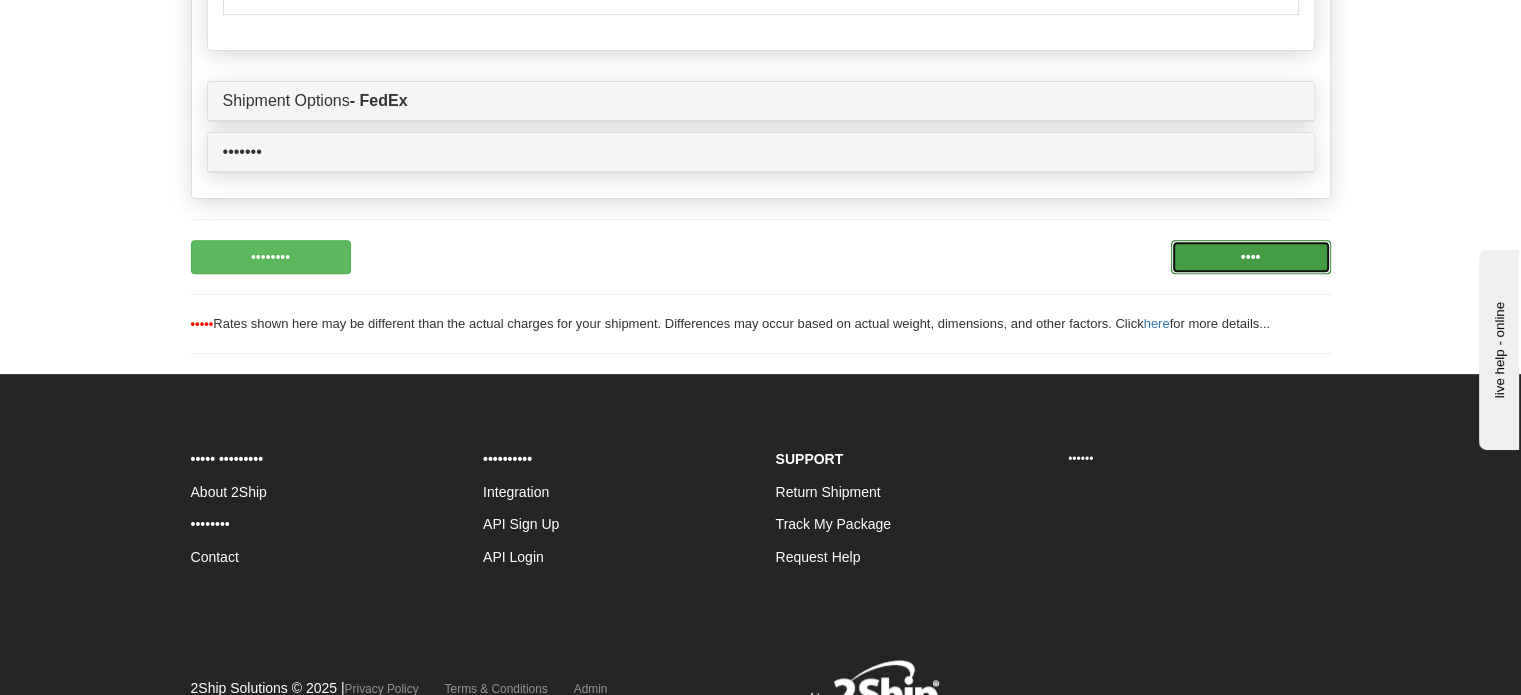 click on "••••" at bounding box center (1251, 257) 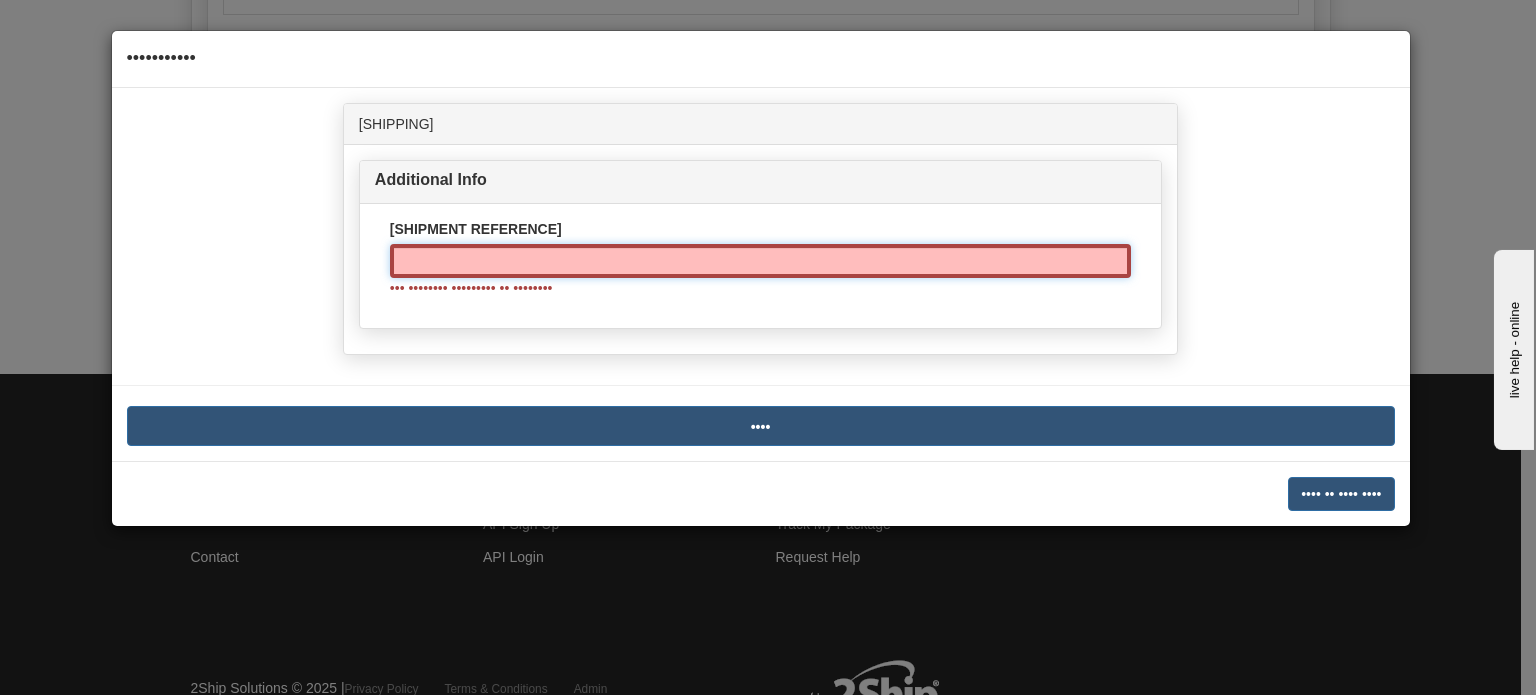 click on "[SHIPMENT REFERENCE]" at bounding box center (760, 261) 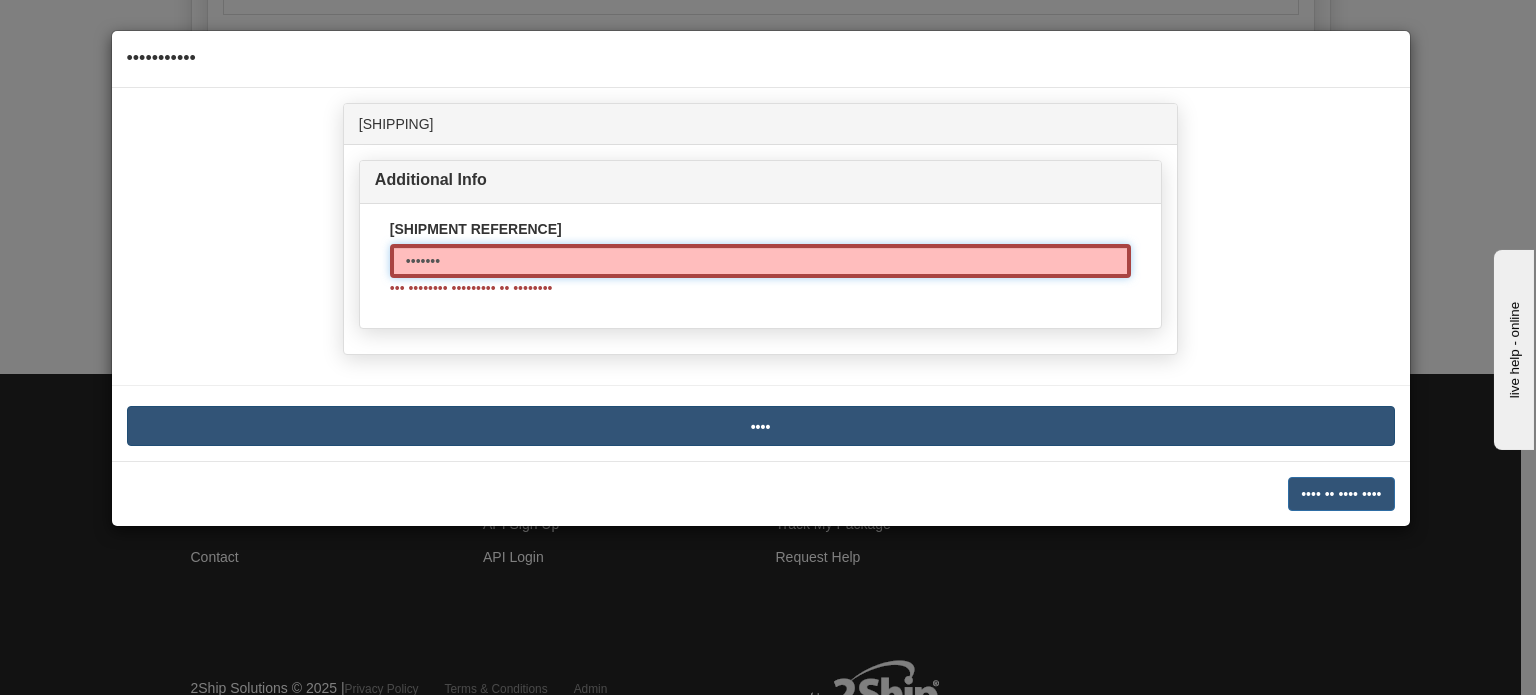 type on "•••••••" 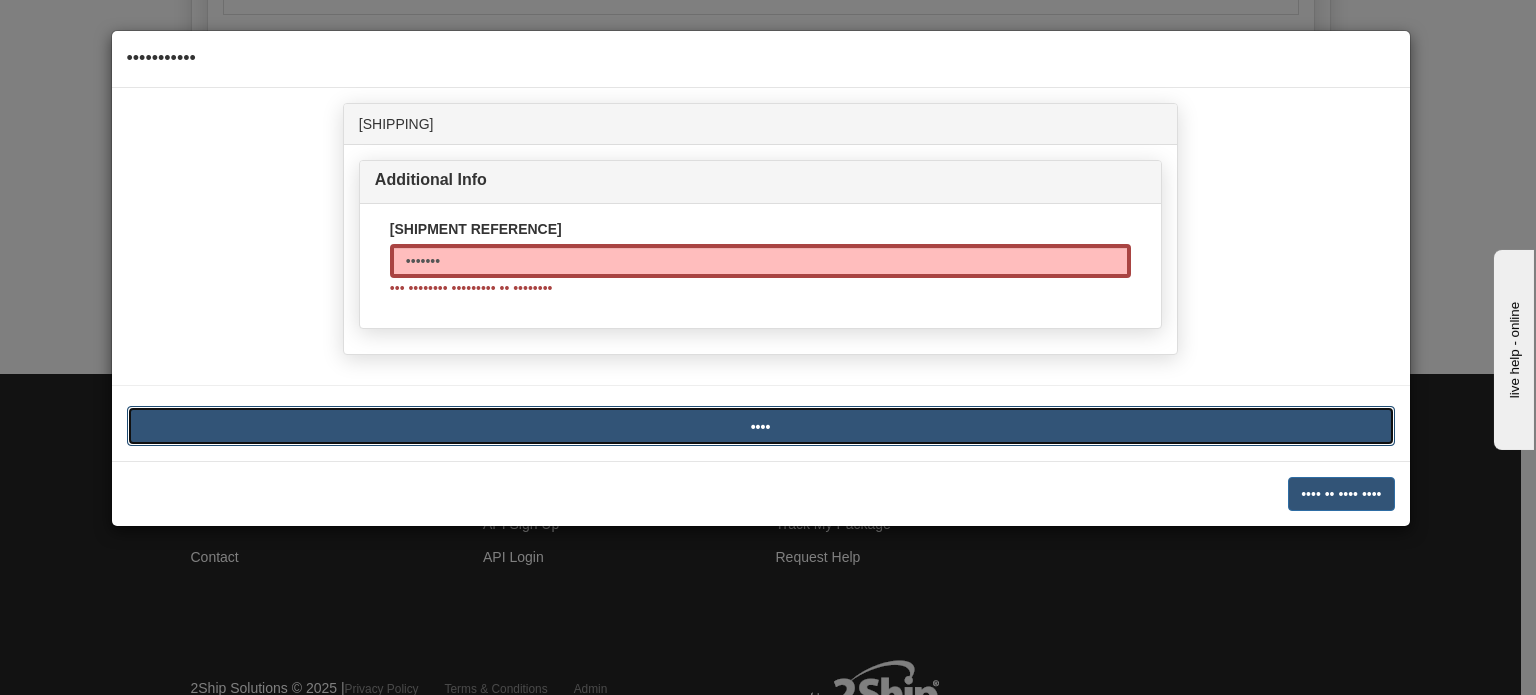 click on "••••" at bounding box center [761, 426] 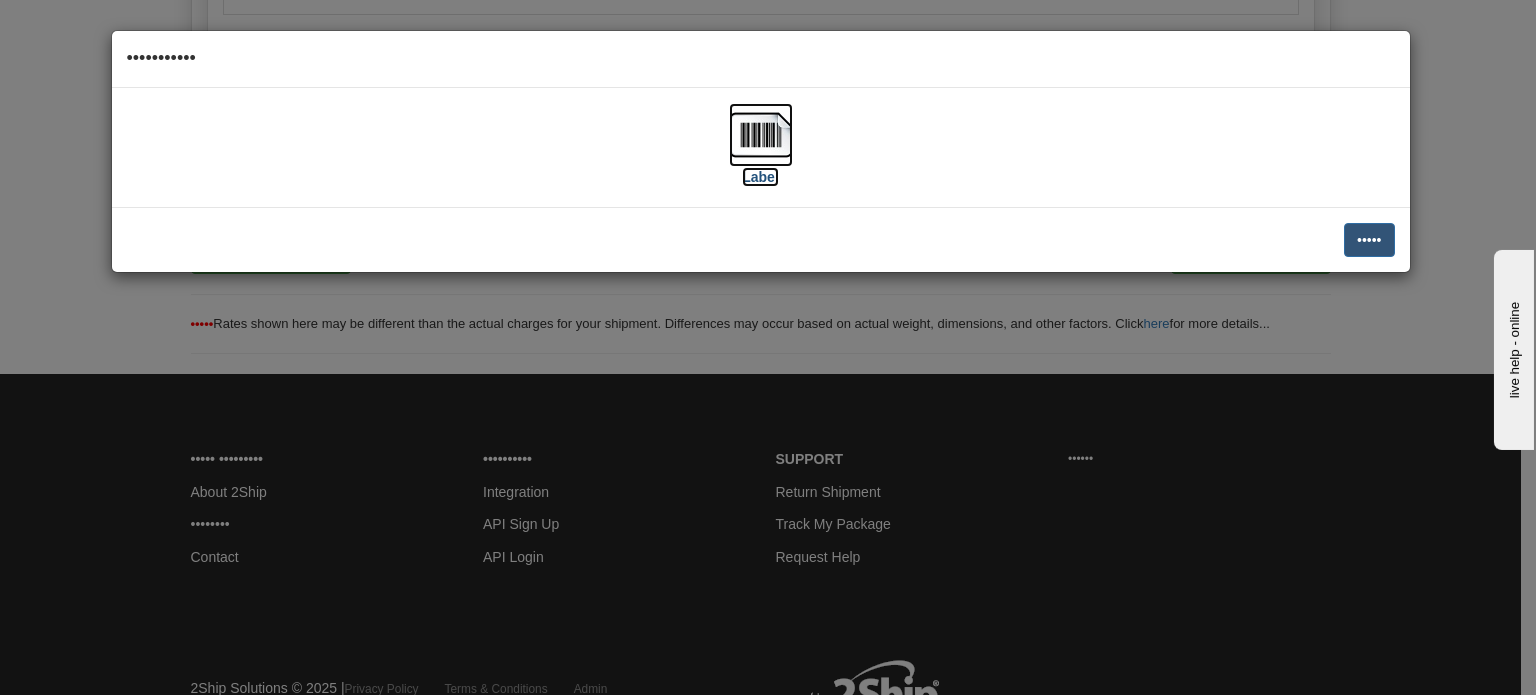 click at bounding box center (761, 135) 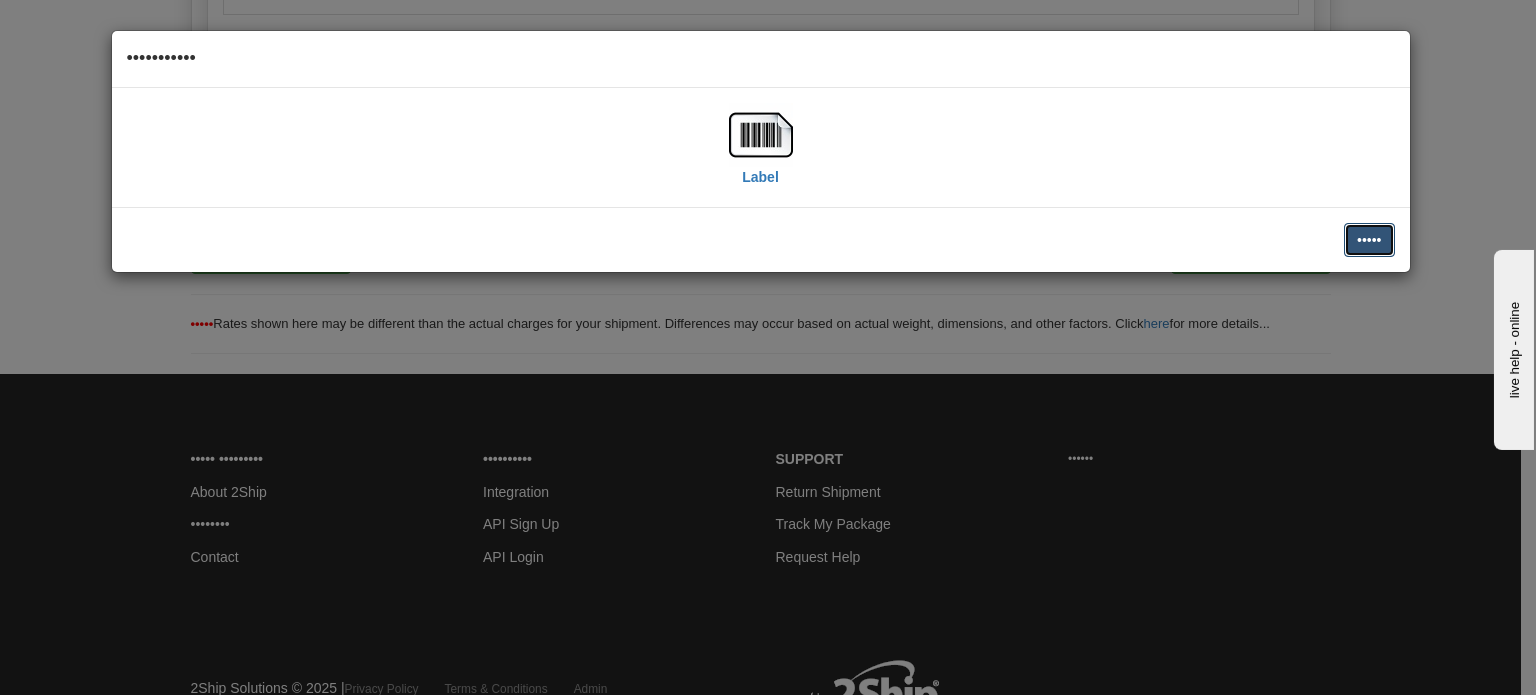 click on "•••••" at bounding box center [1369, 240] 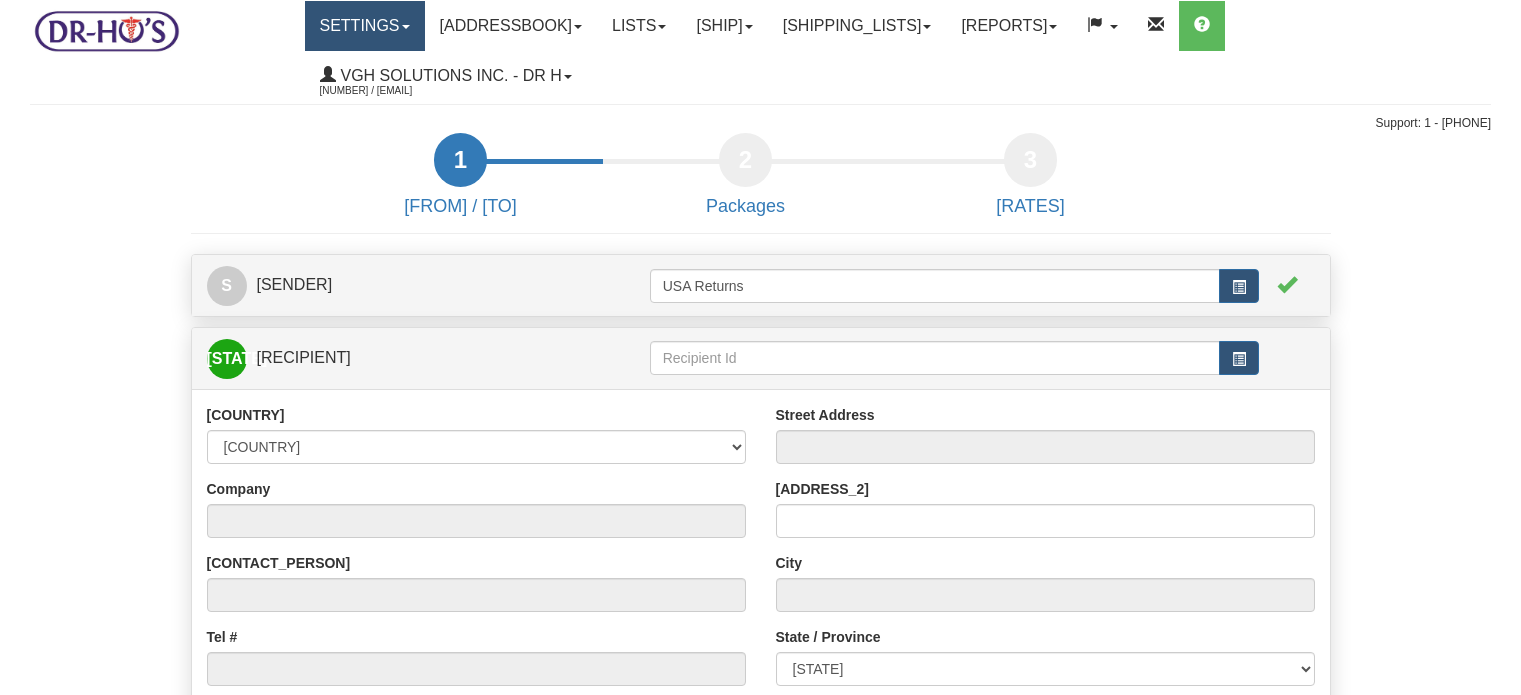 scroll, scrollTop: 0, scrollLeft: 0, axis: both 